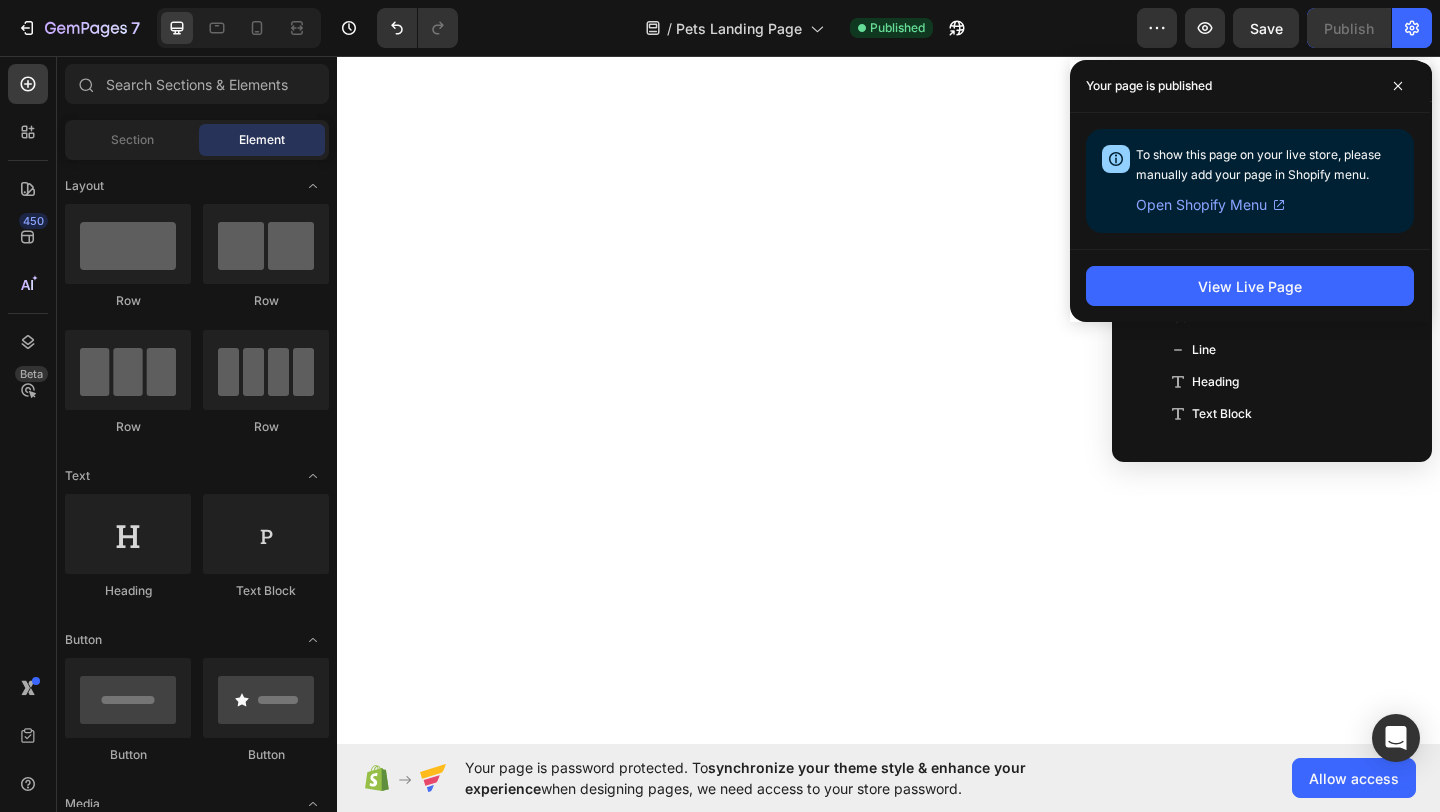 scroll, scrollTop: 0, scrollLeft: 0, axis: both 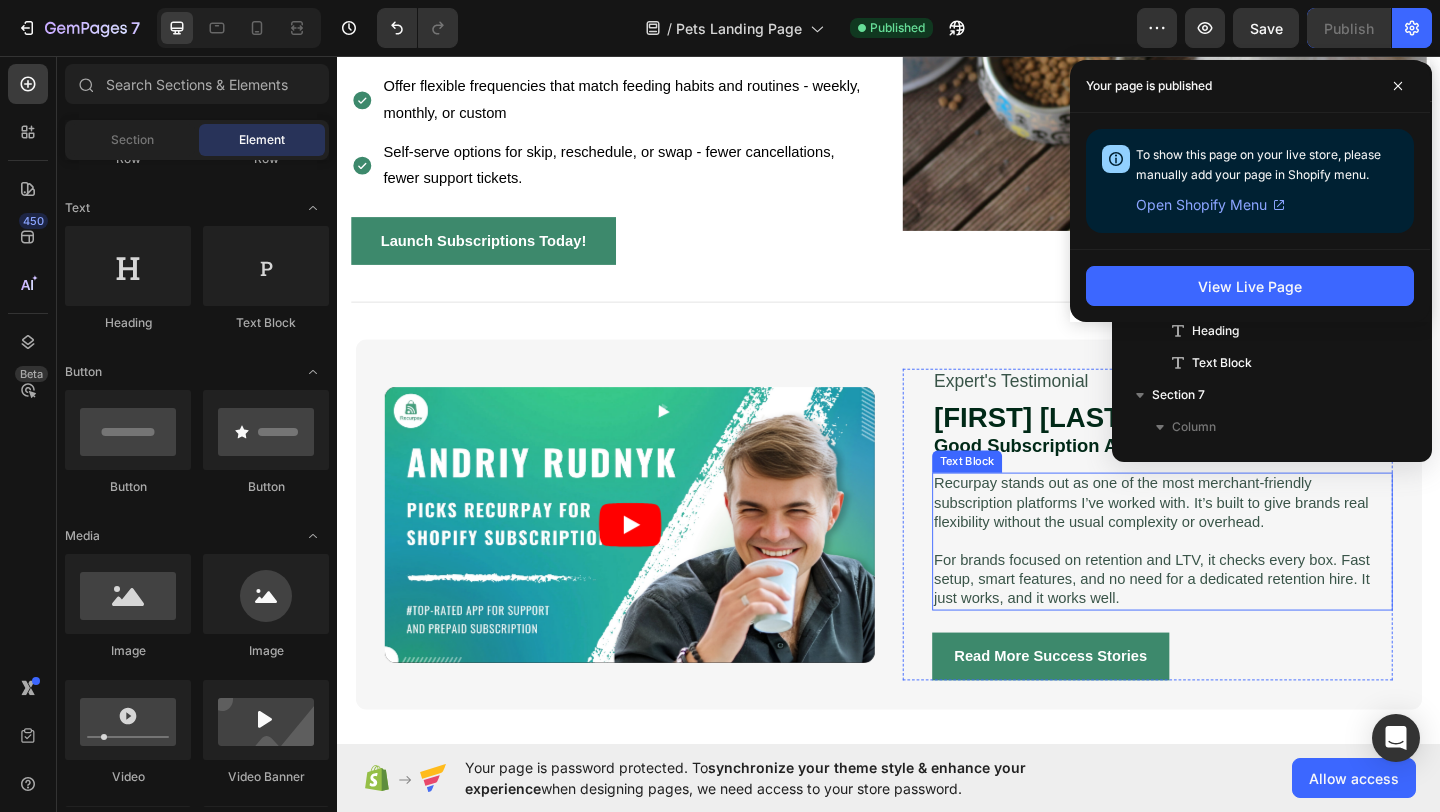 click on "For brands focused on retention and LTV, it checks every box. Fast setup, smart features, and no need for a dedicated retention hire. It just works, and it works well." at bounding box center [1234, 625] 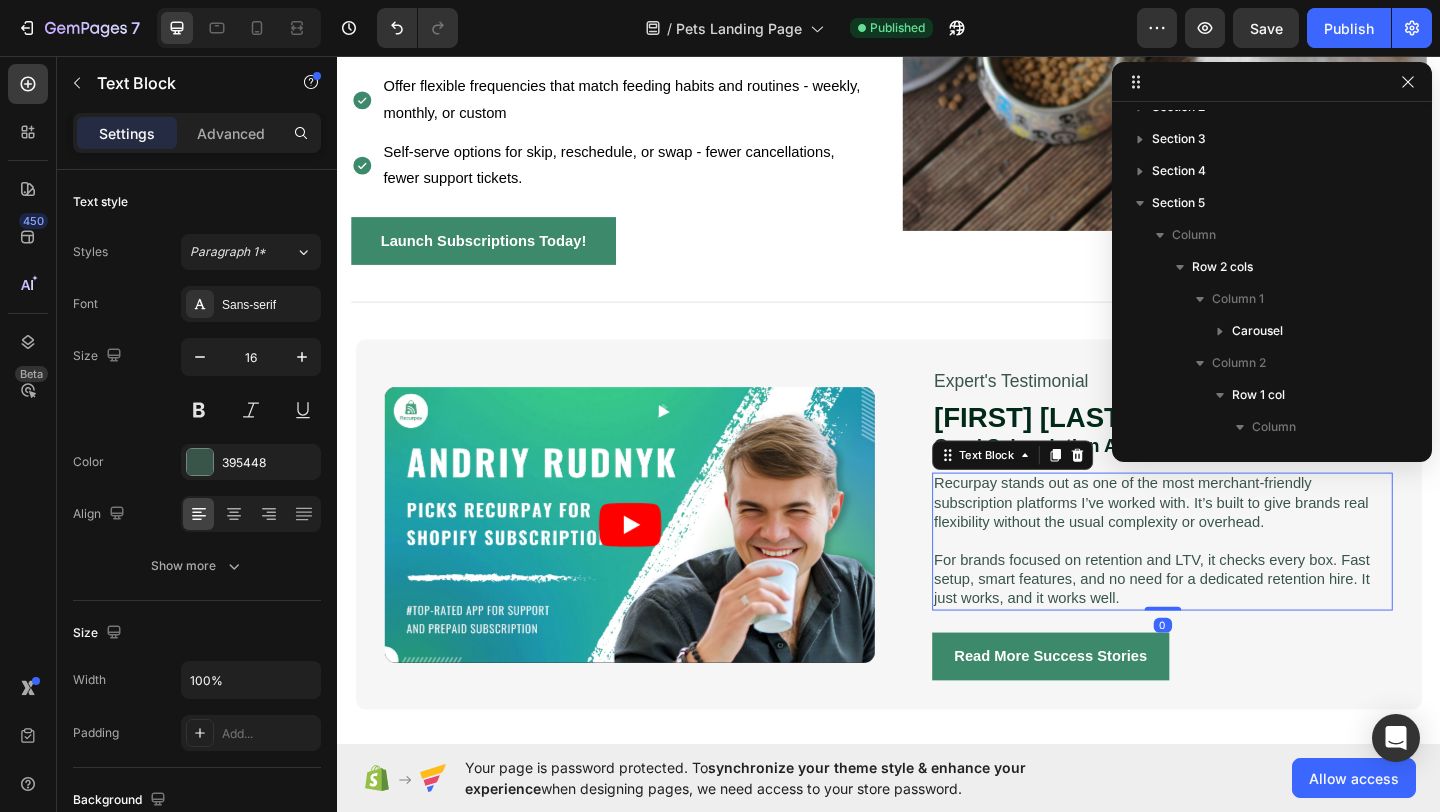scroll, scrollTop: 314, scrollLeft: 0, axis: vertical 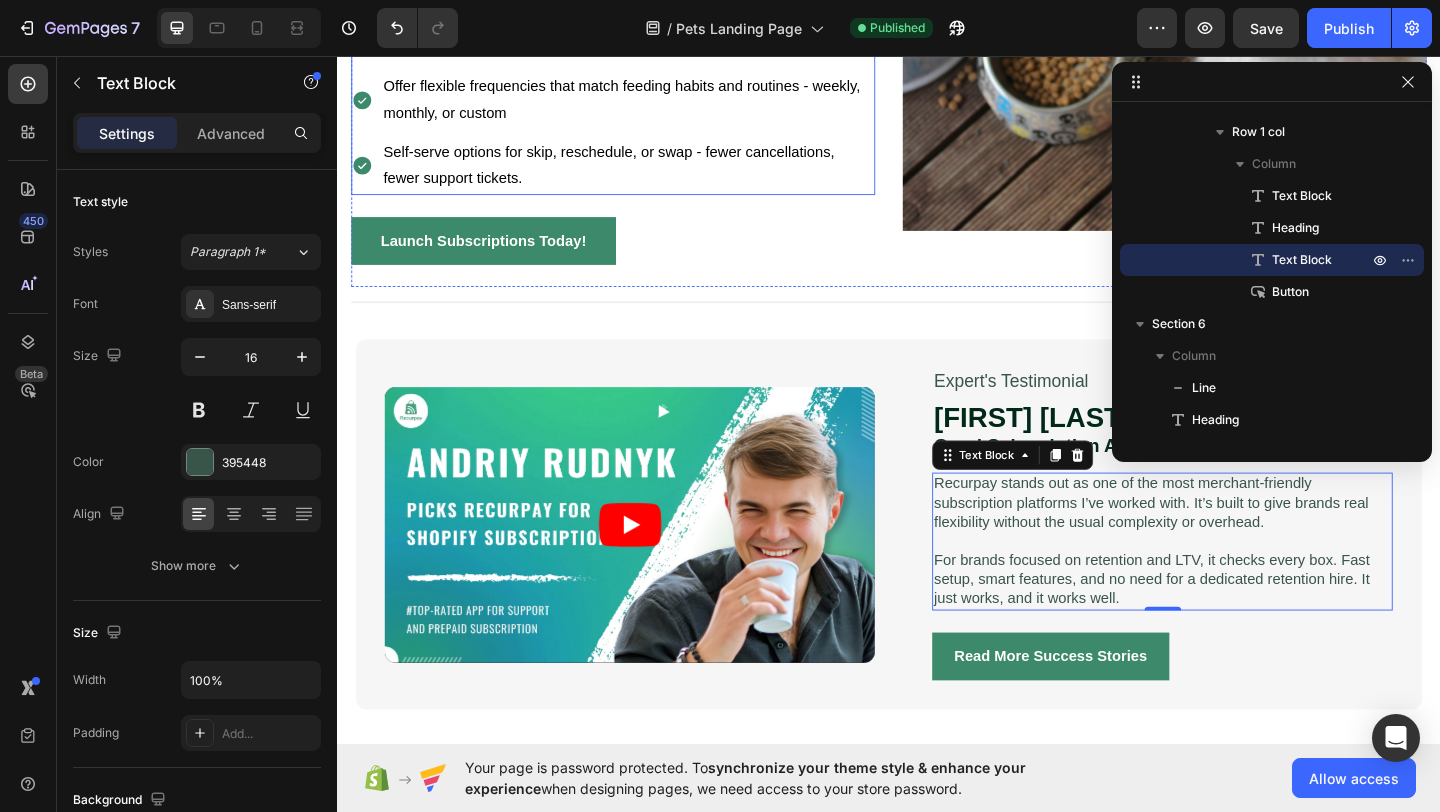 click on "Self-serve options for skip, reschedule, or swap - fewer cancellations, fewer support tickets." at bounding box center (632, 175) 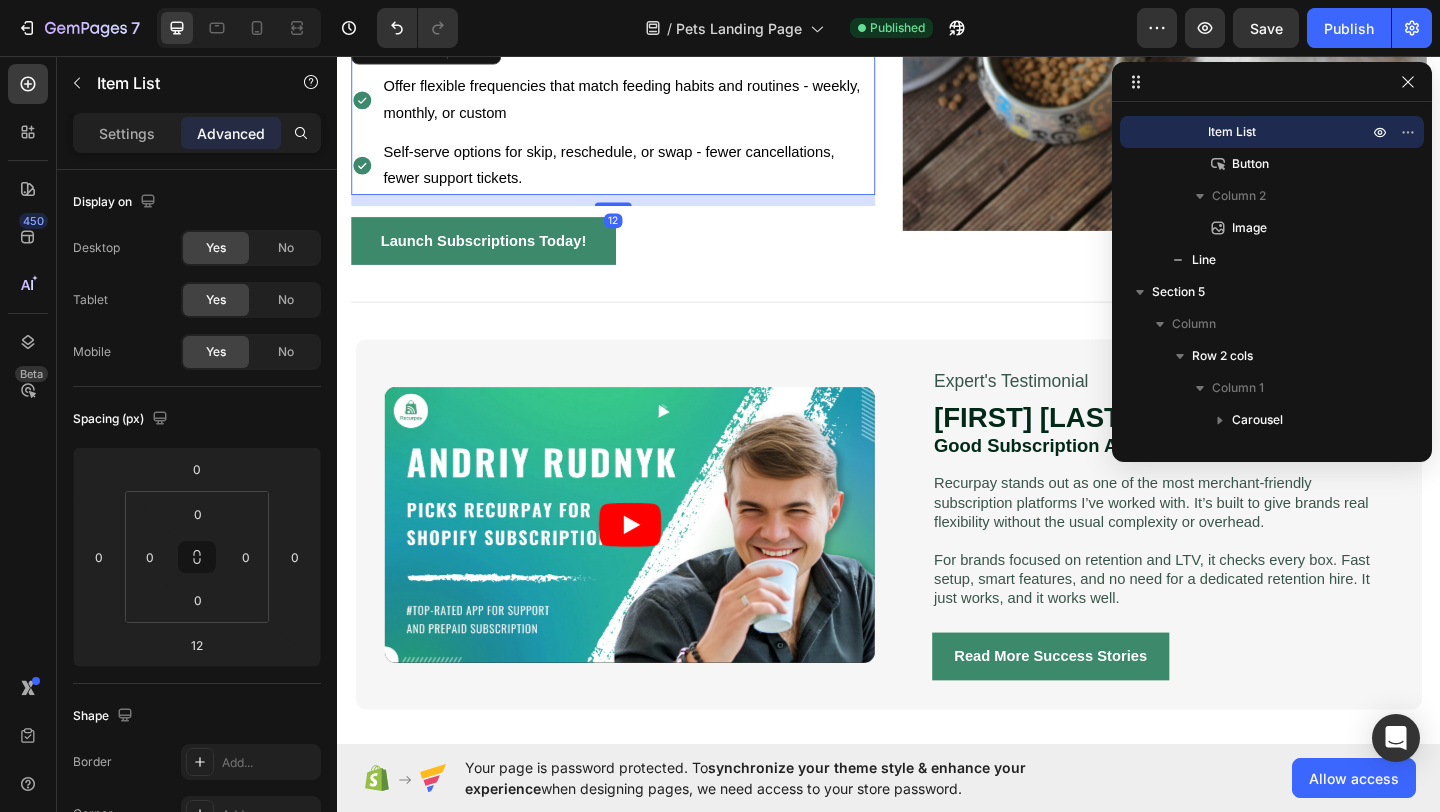 click on "Settings Advanced" at bounding box center (197, 133) 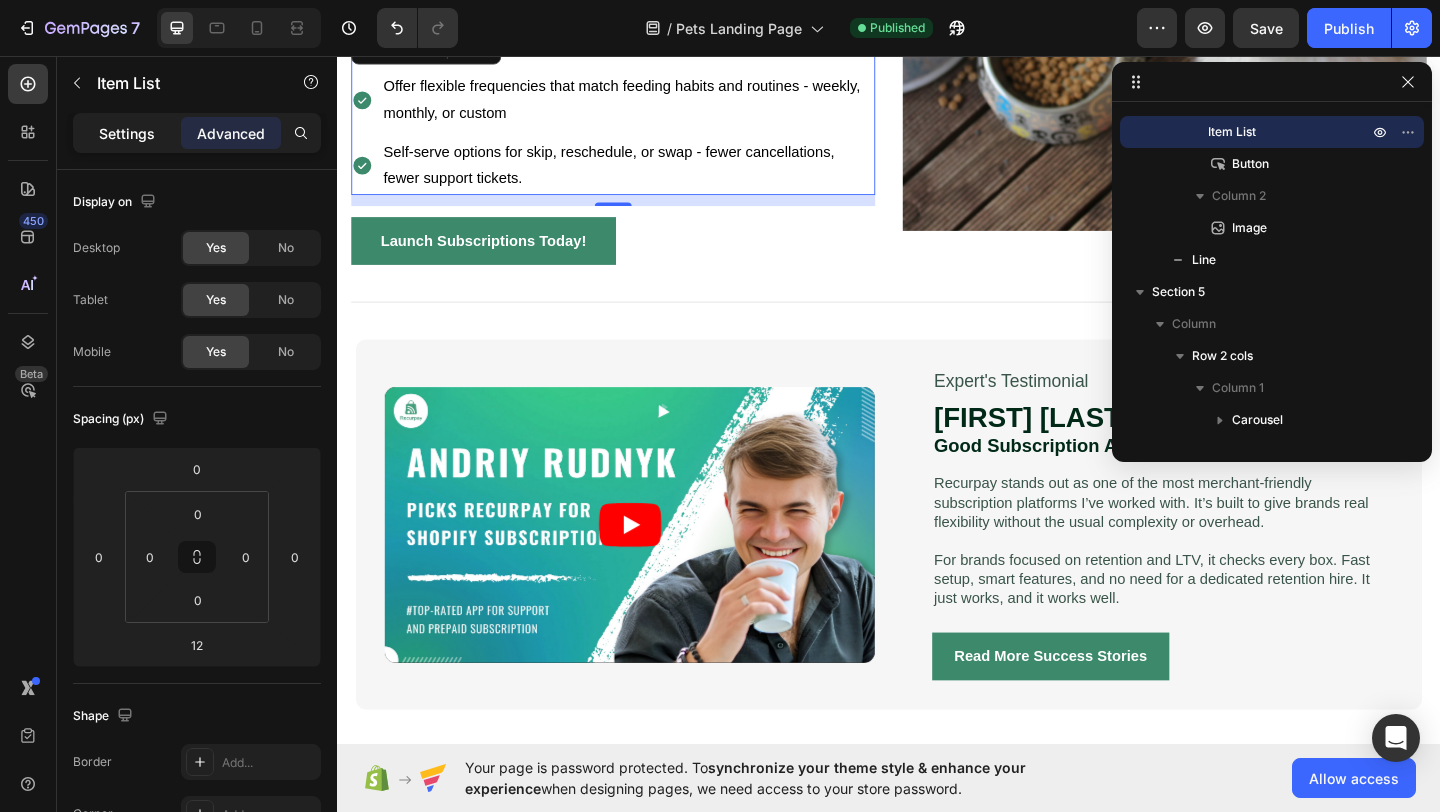 click on "Settings" at bounding box center [127, 133] 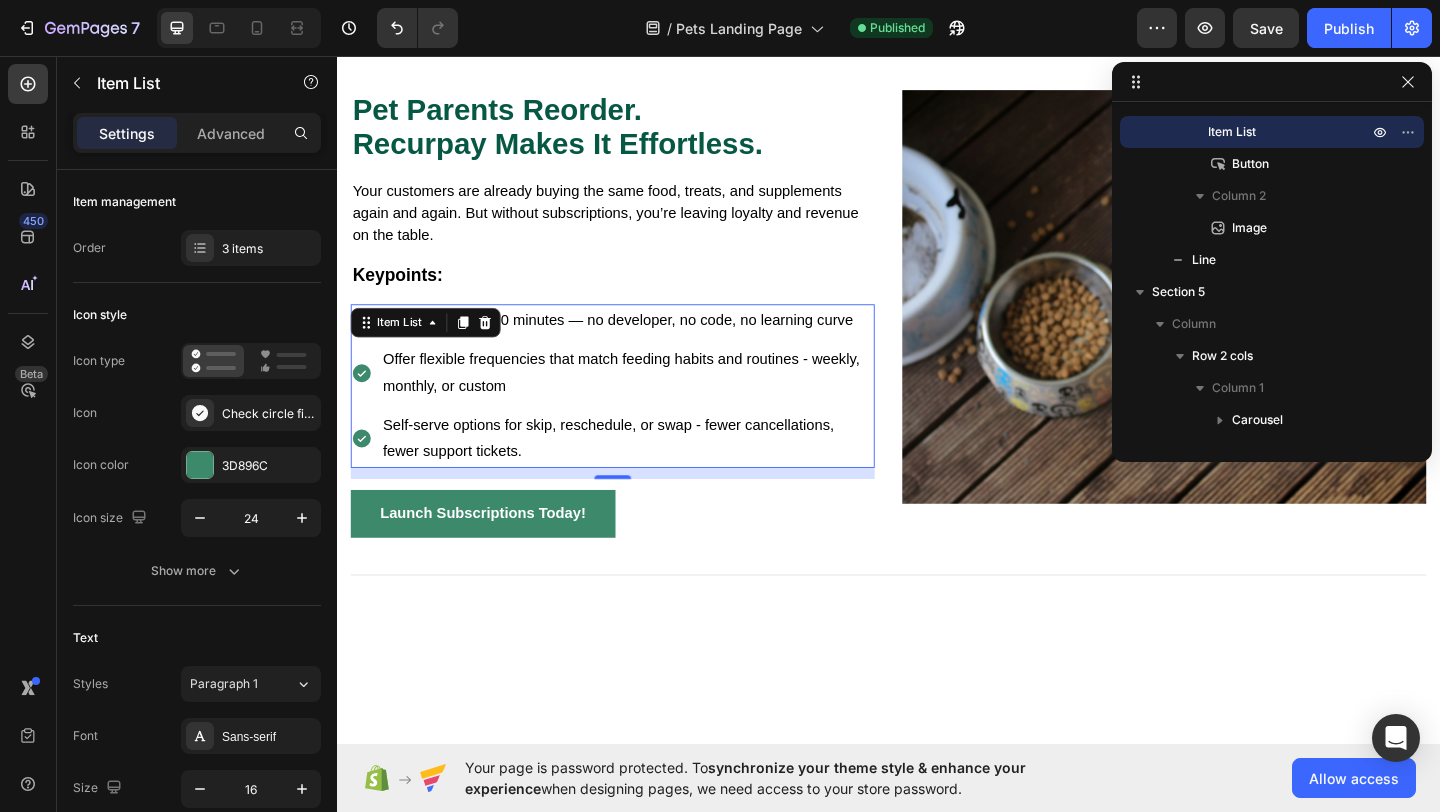 scroll, scrollTop: 1170, scrollLeft: 0, axis: vertical 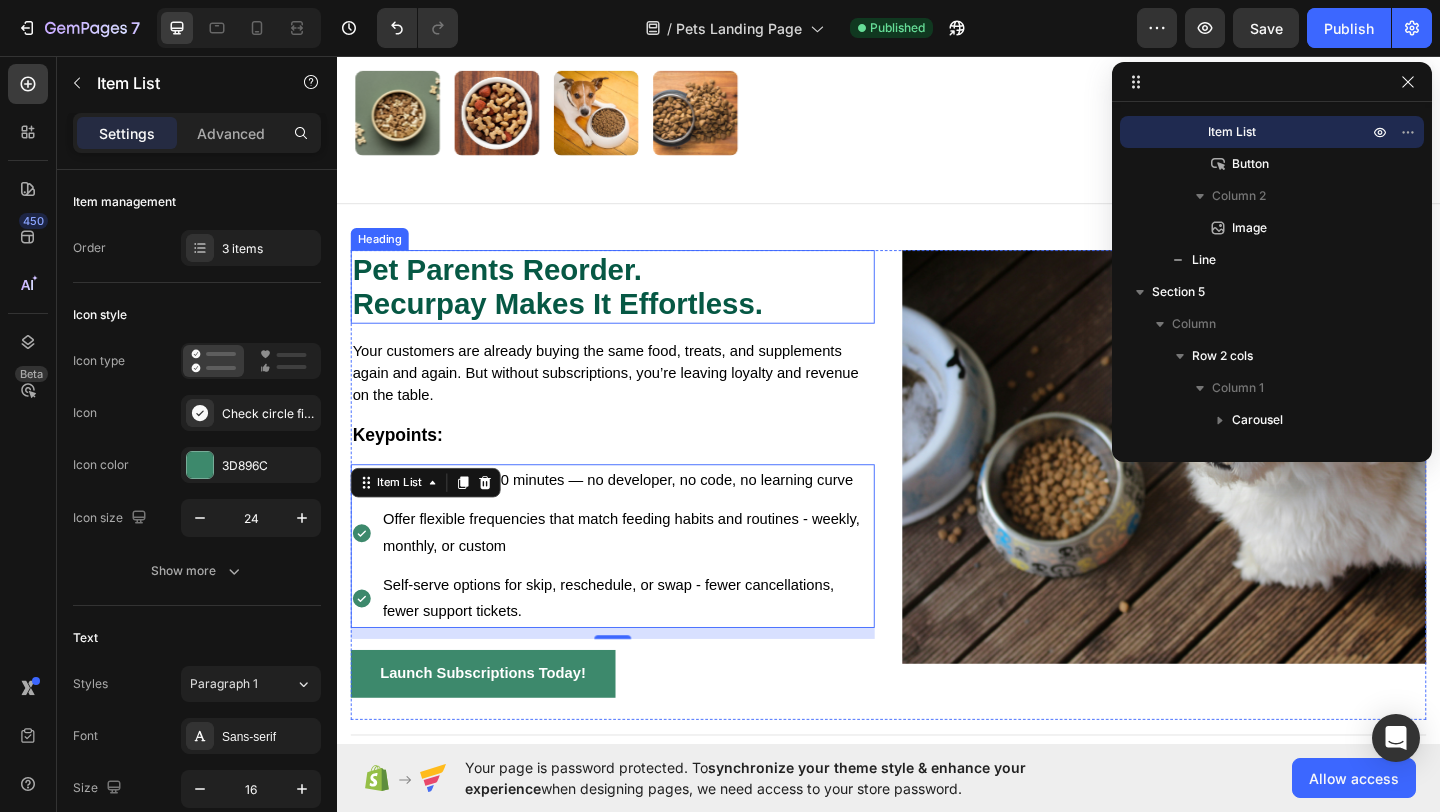 click on "Pet Parents Reorder.  Recurpay Makes It Effortless." at bounding box center [637, 307] 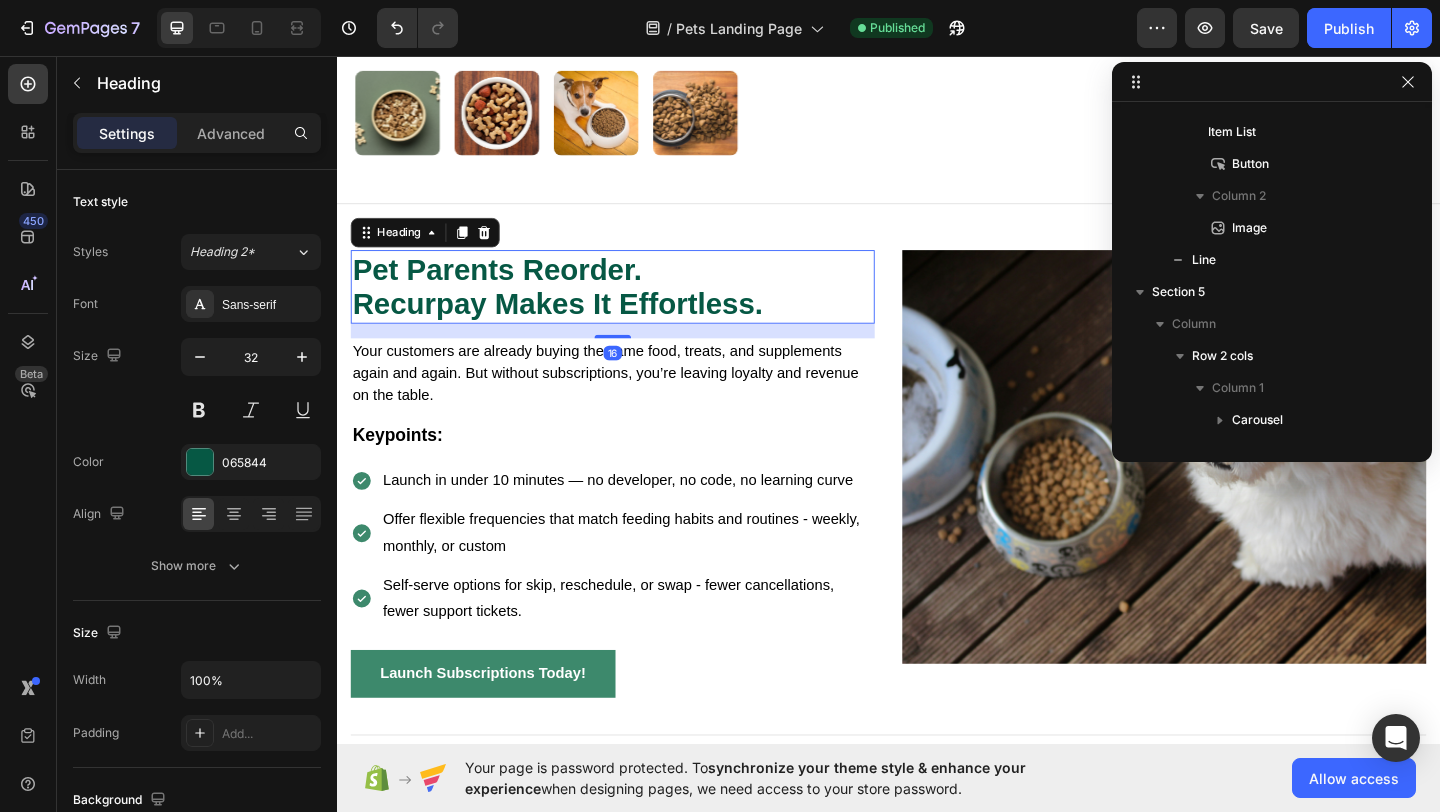 scroll, scrollTop: 90, scrollLeft: 0, axis: vertical 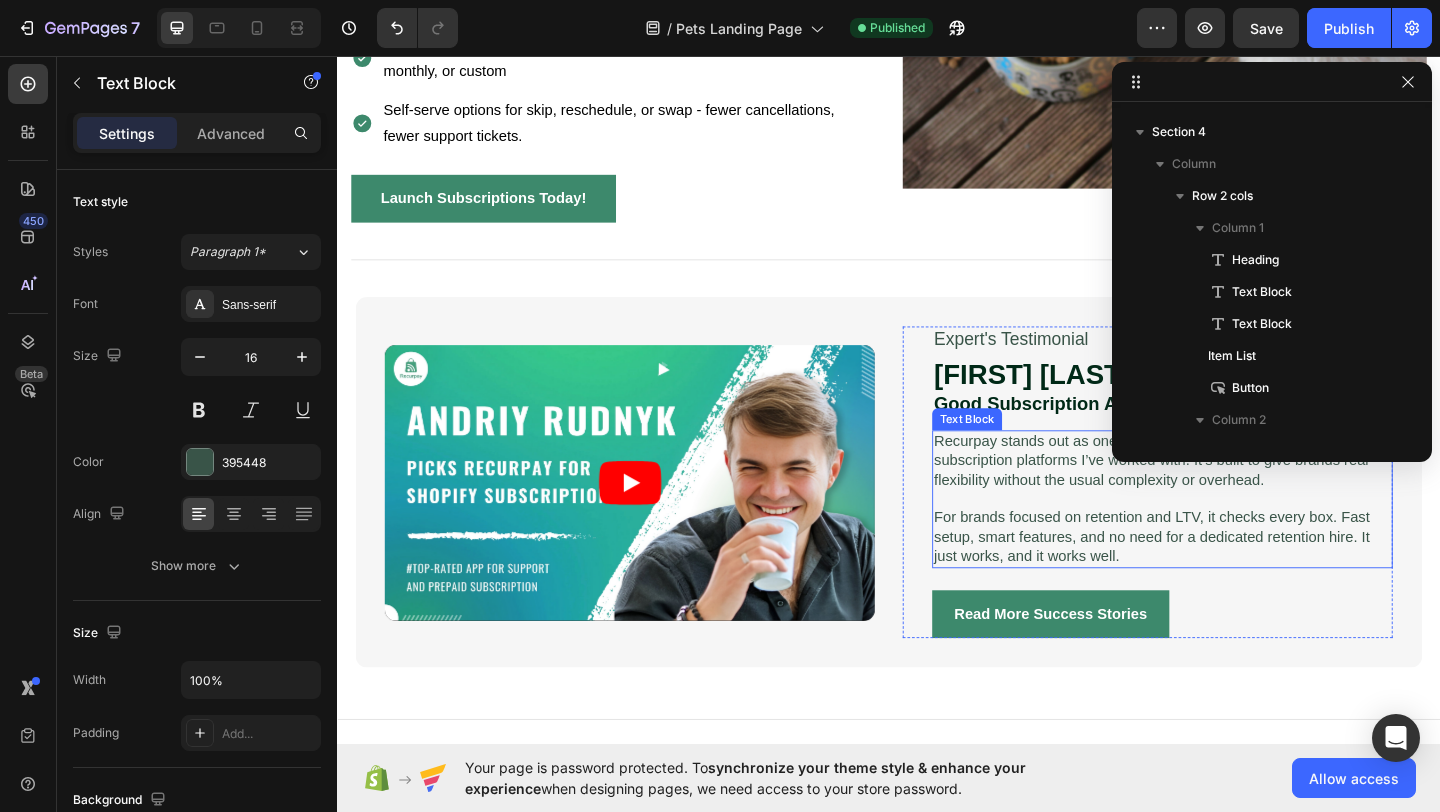 click on "Recurpay stands out as one of the most merchant-friendly subscription platforms I’ve worked with. It’s built to give brands real flexibility without the usual complexity or overhead." at bounding box center [1234, 506] 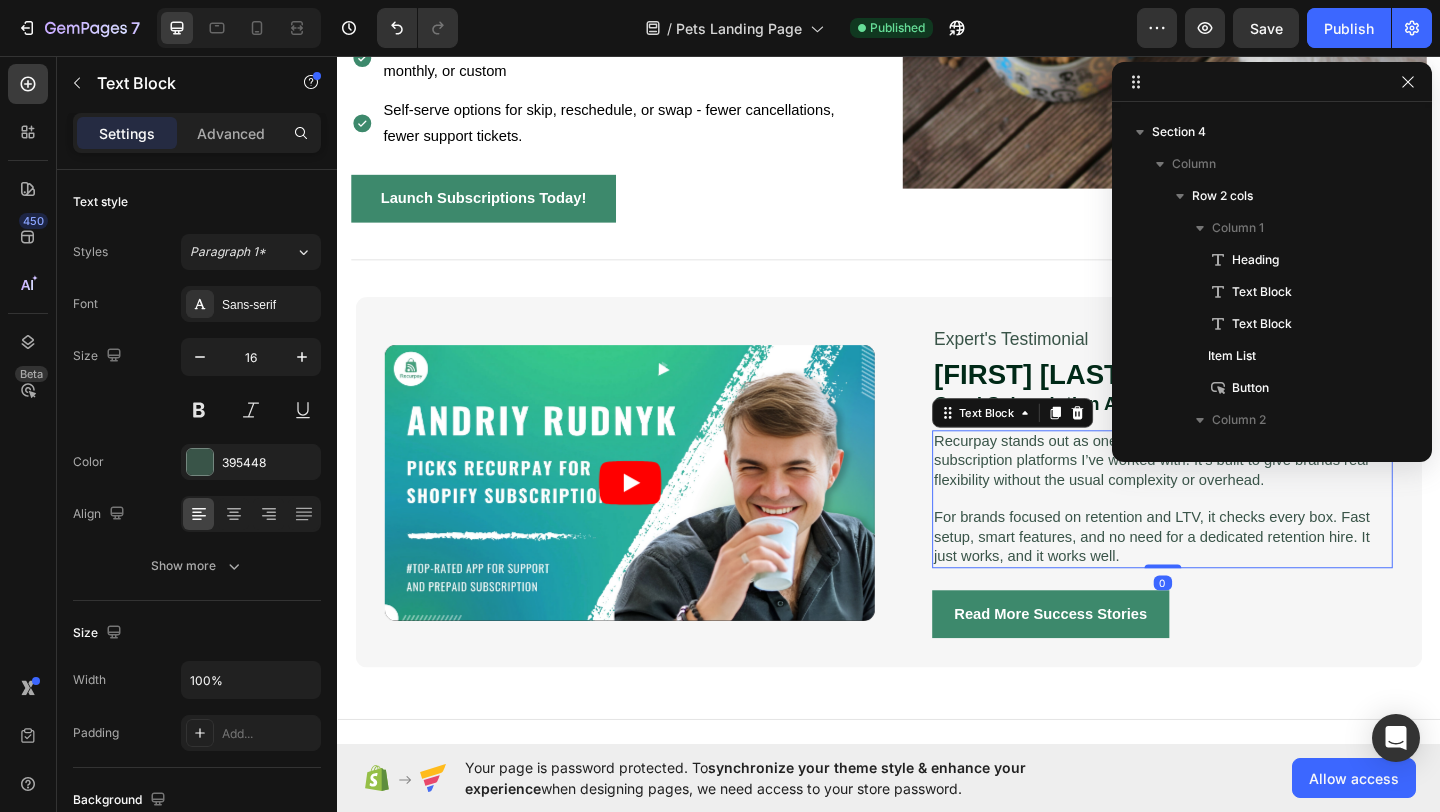 scroll, scrollTop: 730, scrollLeft: 0, axis: vertical 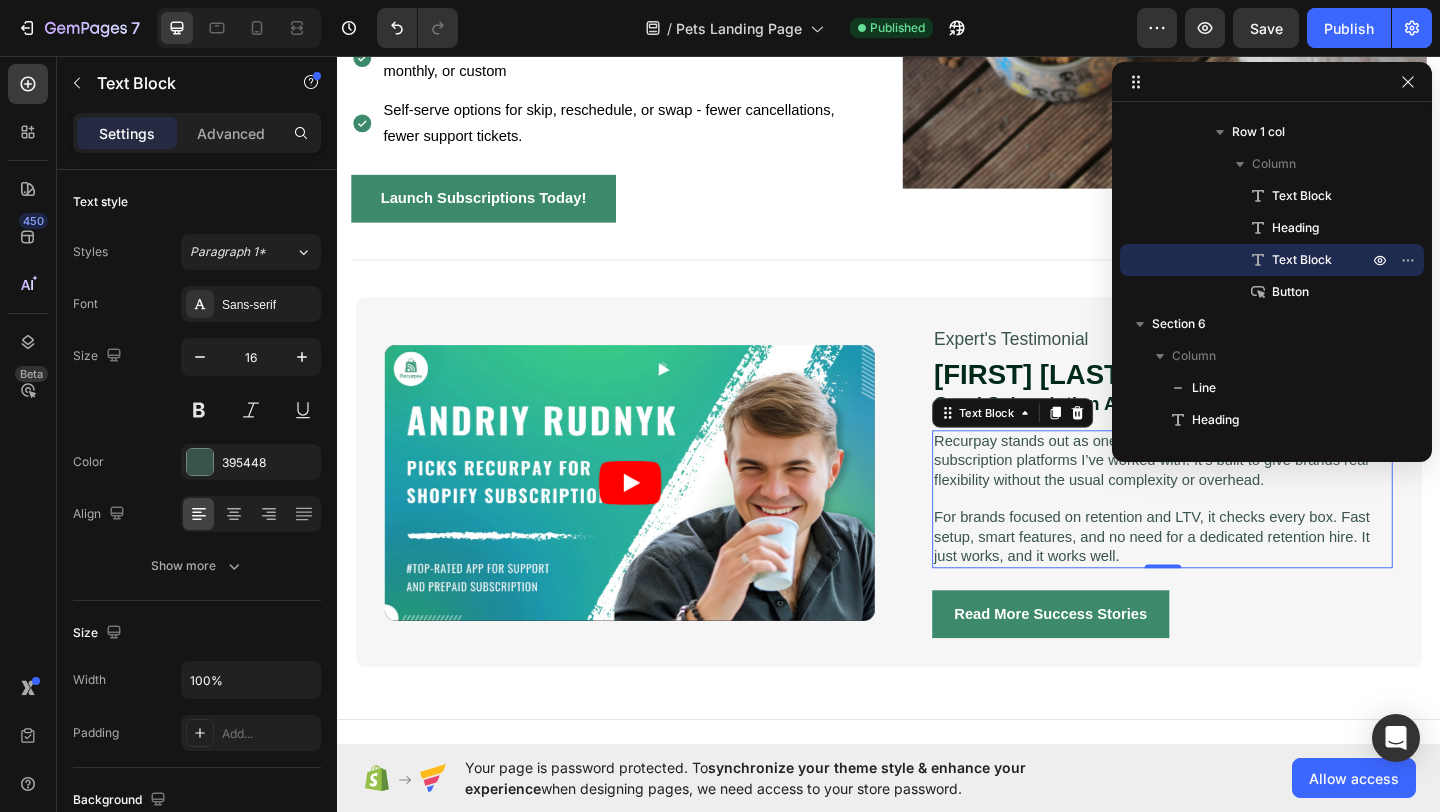 click on "Recurpay stands out as one of the most merchant-friendly subscription platforms I’ve worked with. It’s built to give brands real flexibility without the usual complexity or overhead." at bounding box center (1234, 506) 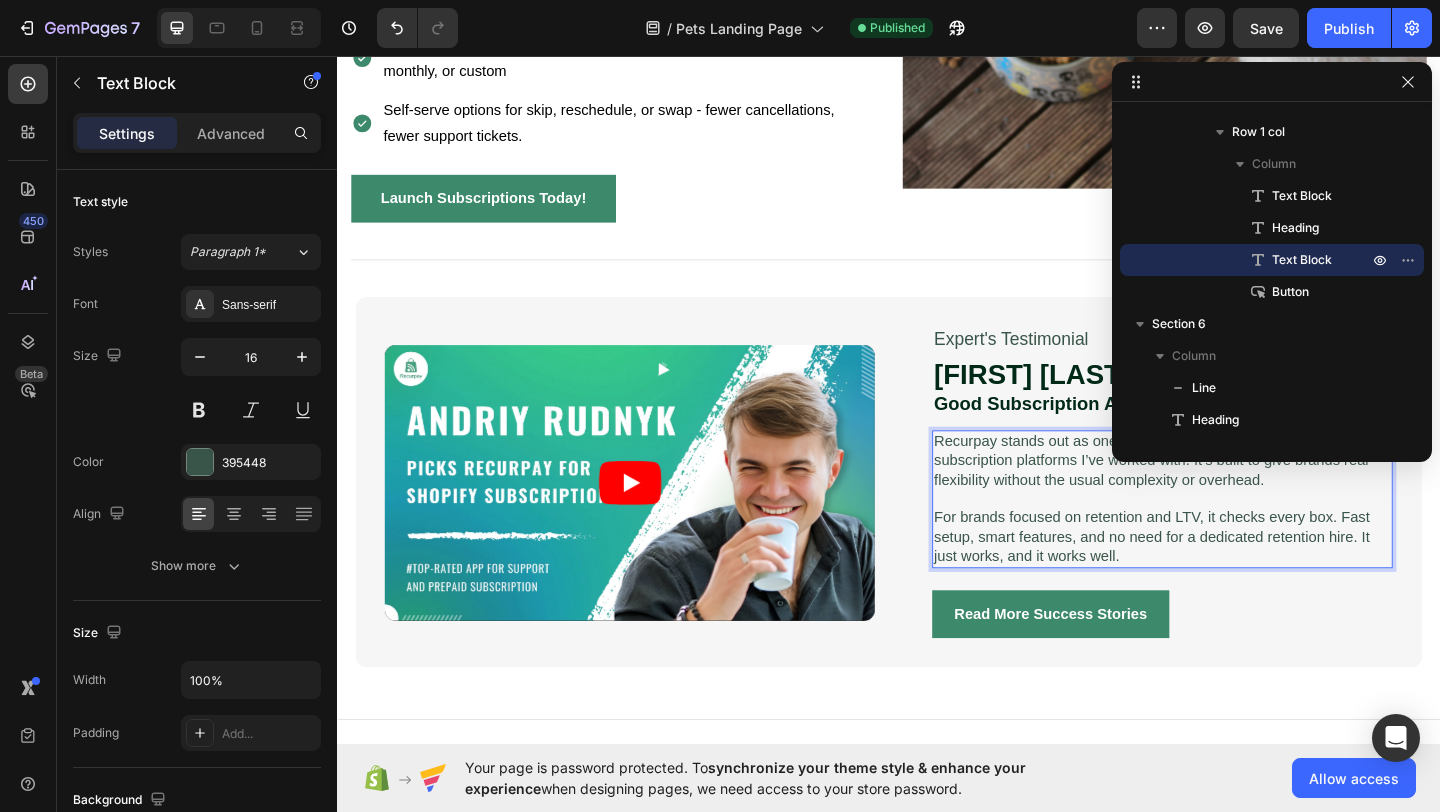 click on "Recurpay stands out as one of the most merchant-friendly subscription platforms I’ve worked with. It’s built to give brands real flexibility without the usual complexity or overhead." at bounding box center (1234, 506) 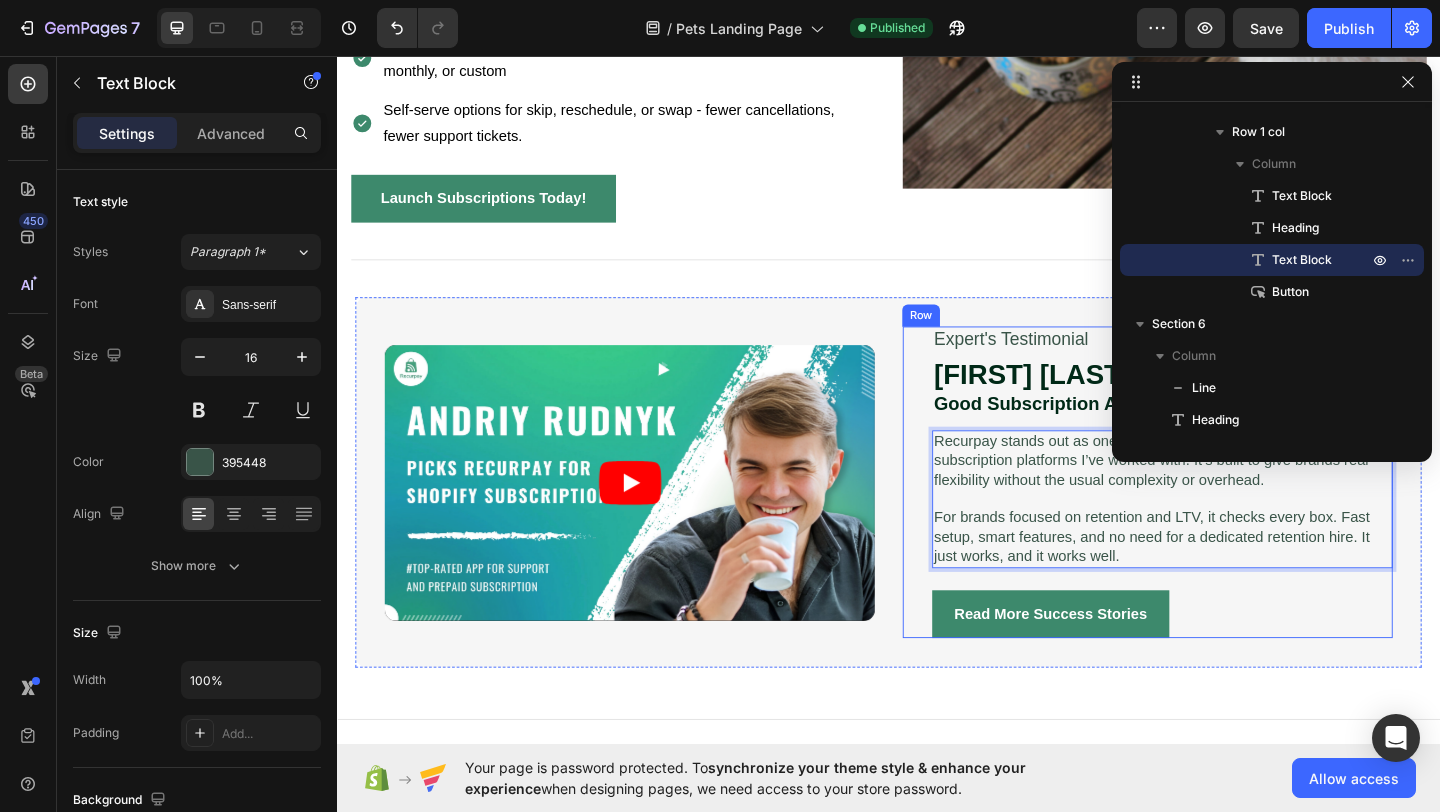 click on "Read More Success Stories Button" at bounding box center (1234, 651) 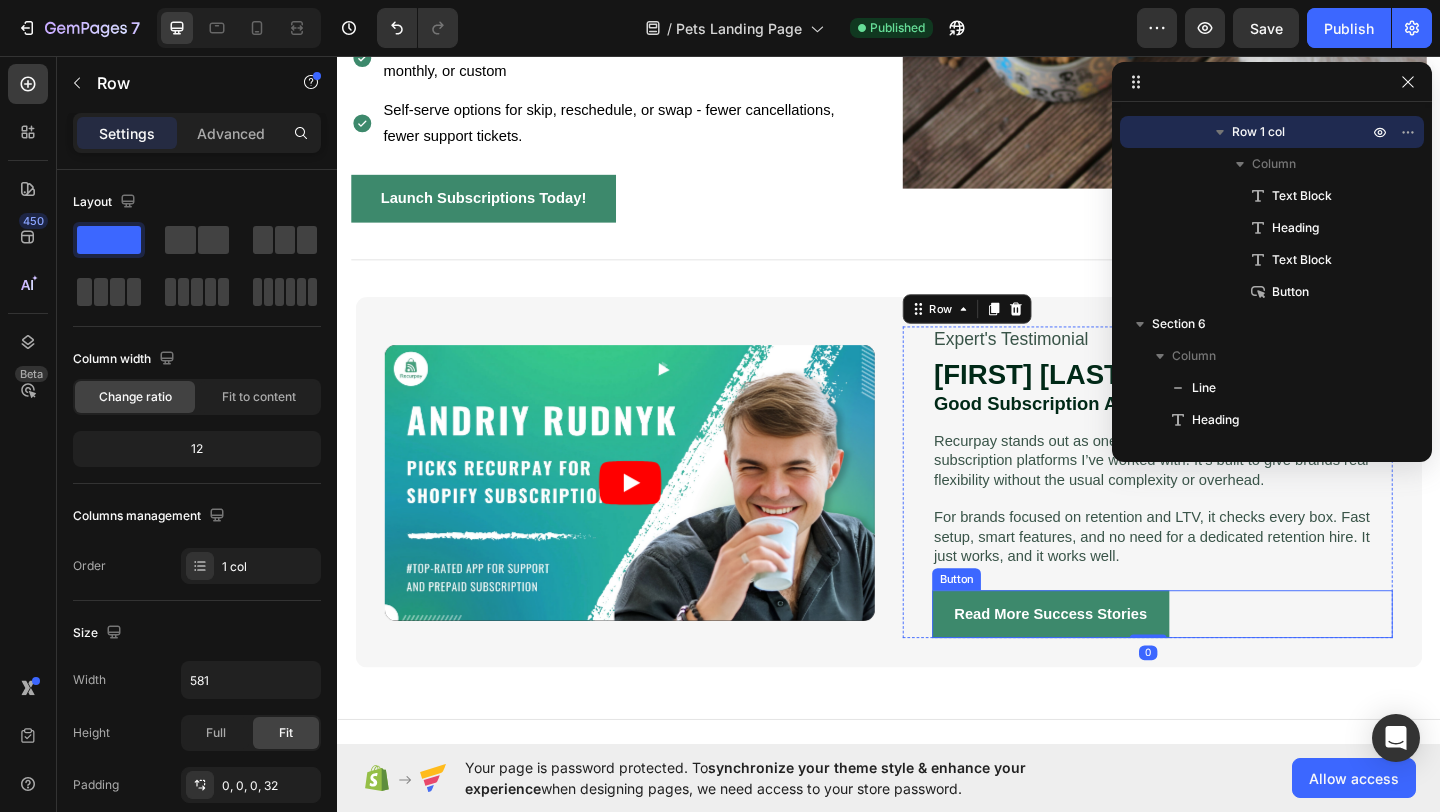 click on "Read More Success Stories" at bounding box center (1113, 663) 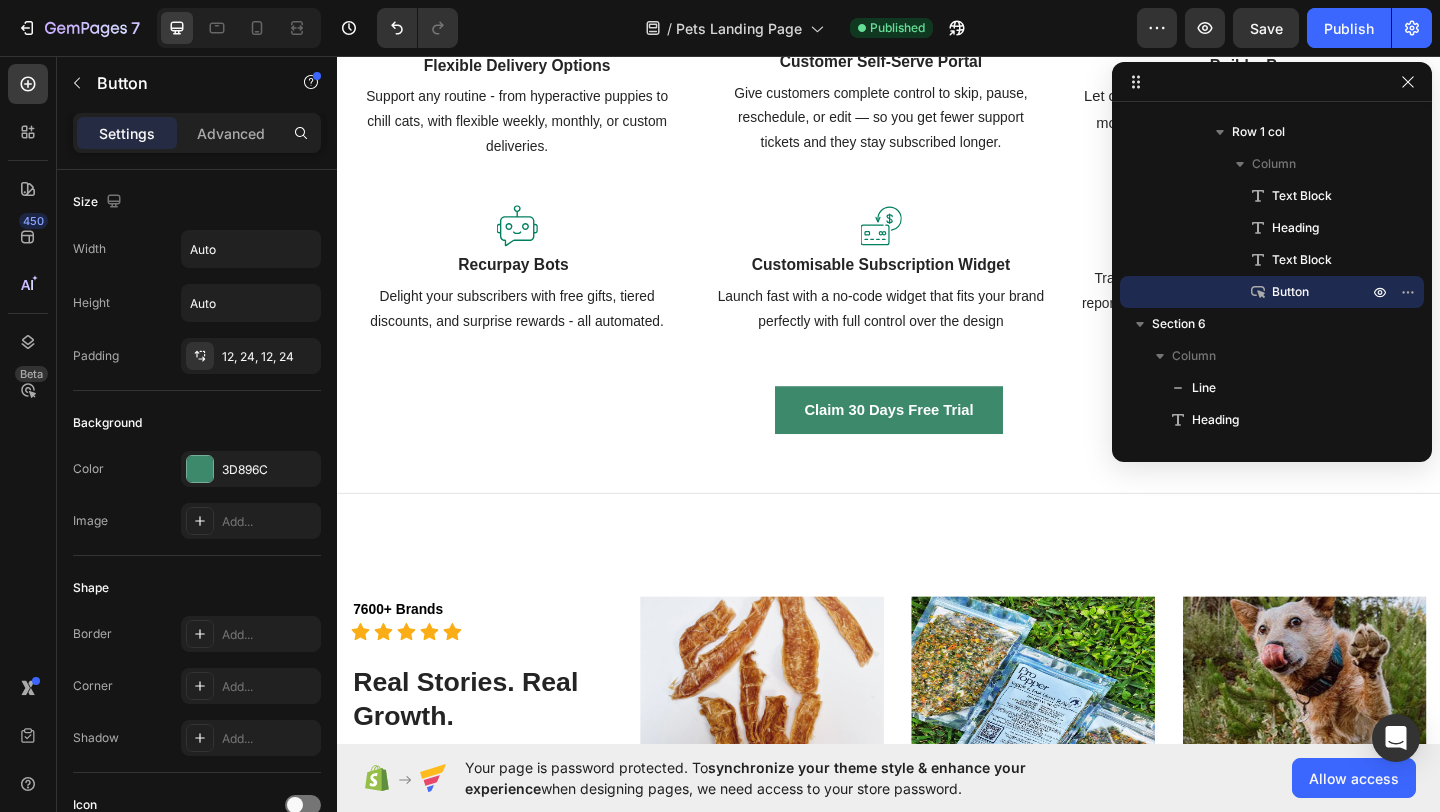 scroll, scrollTop: 2572, scrollLeft: 0, axis: vertical 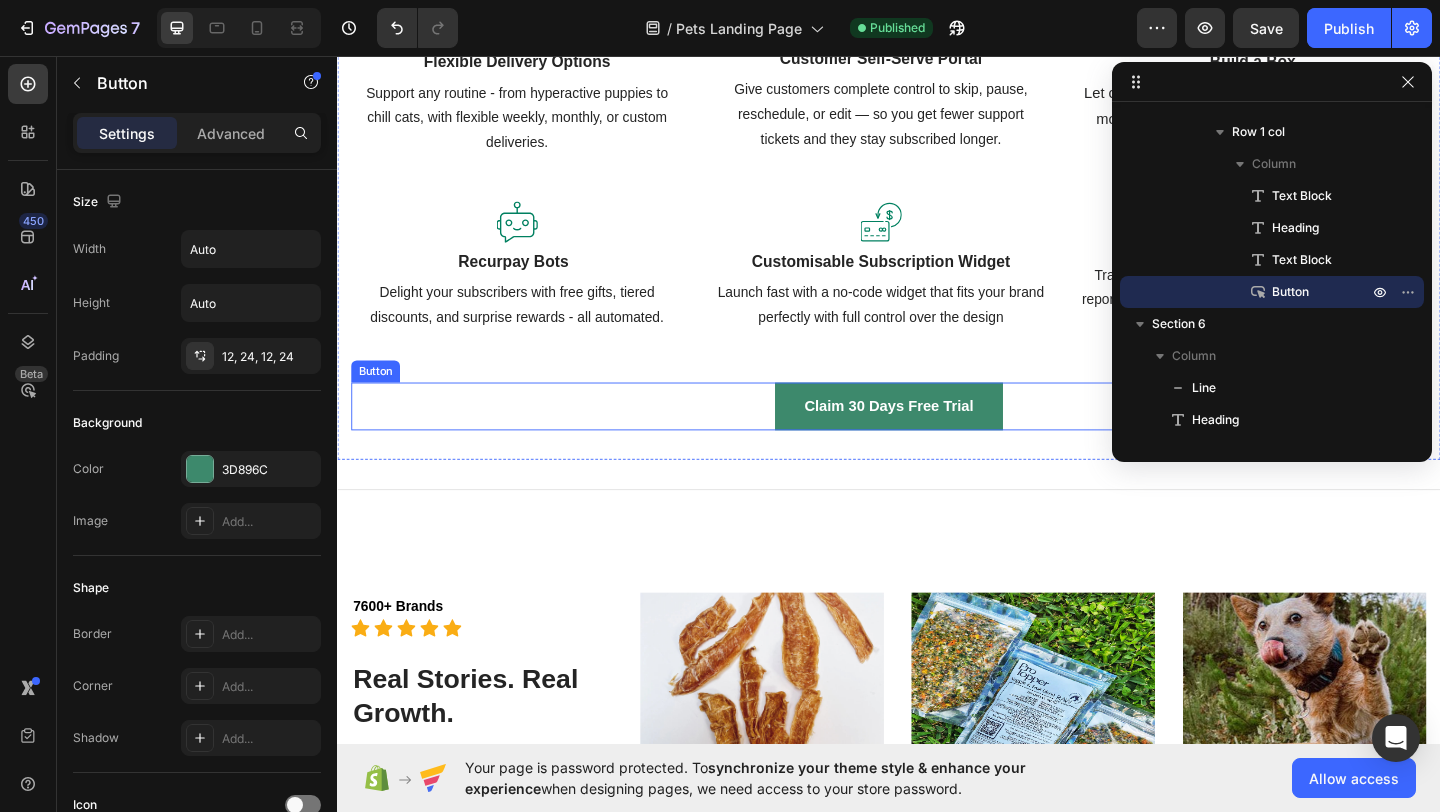 click on "Claim 30 Days Free Trial" at bounding box center [937, 437] 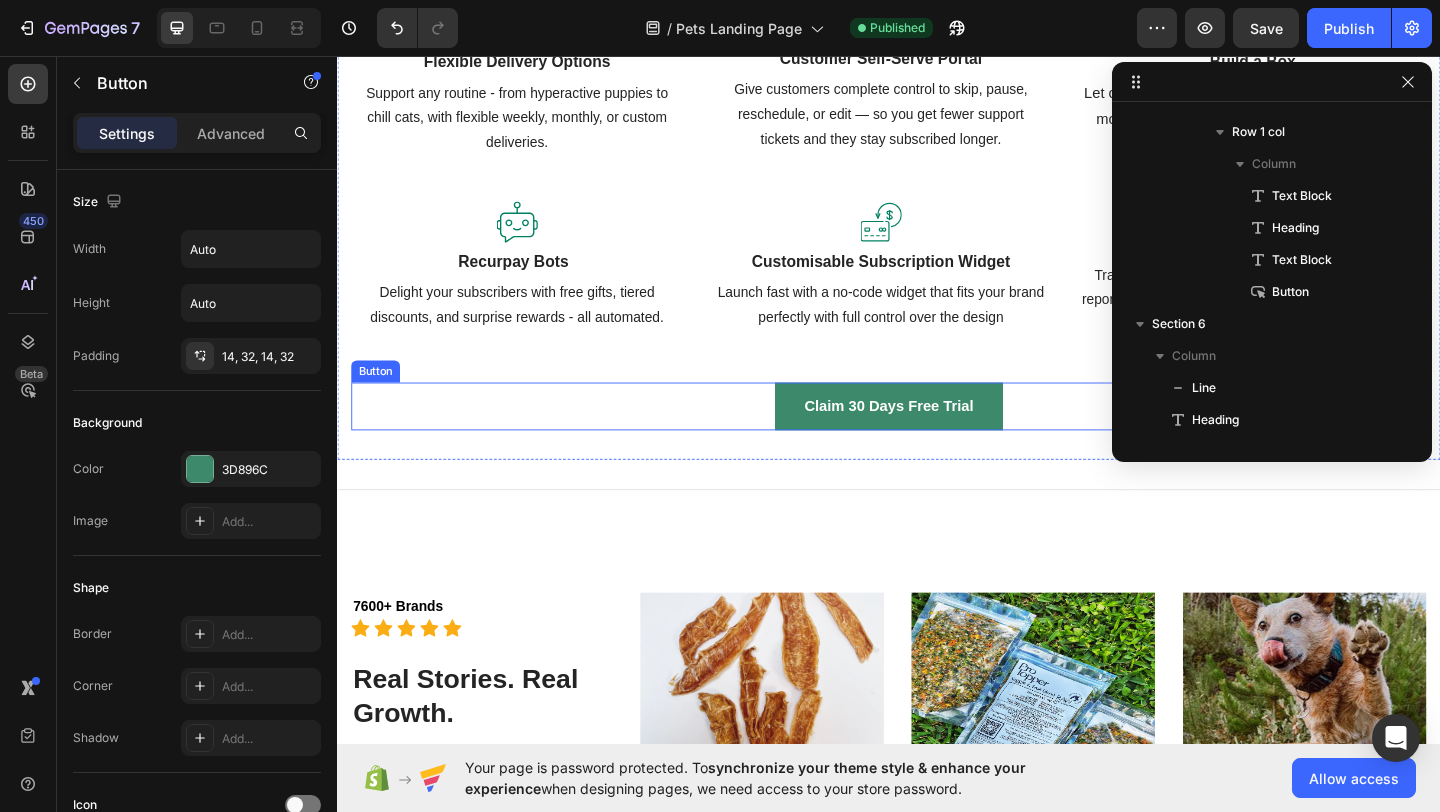 scroll, scrollTop: 1242, scrollLeft: 0, axis: vertical 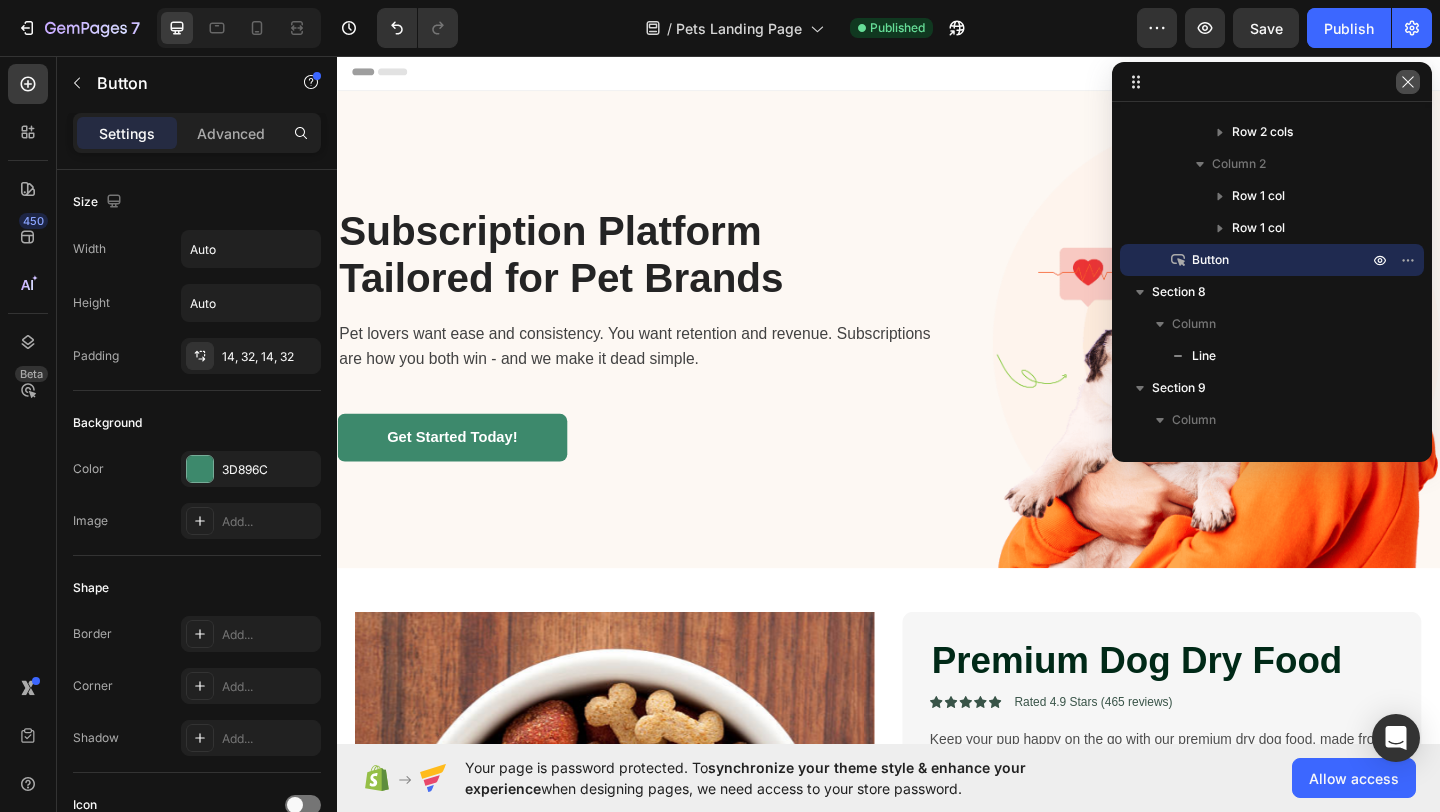 click 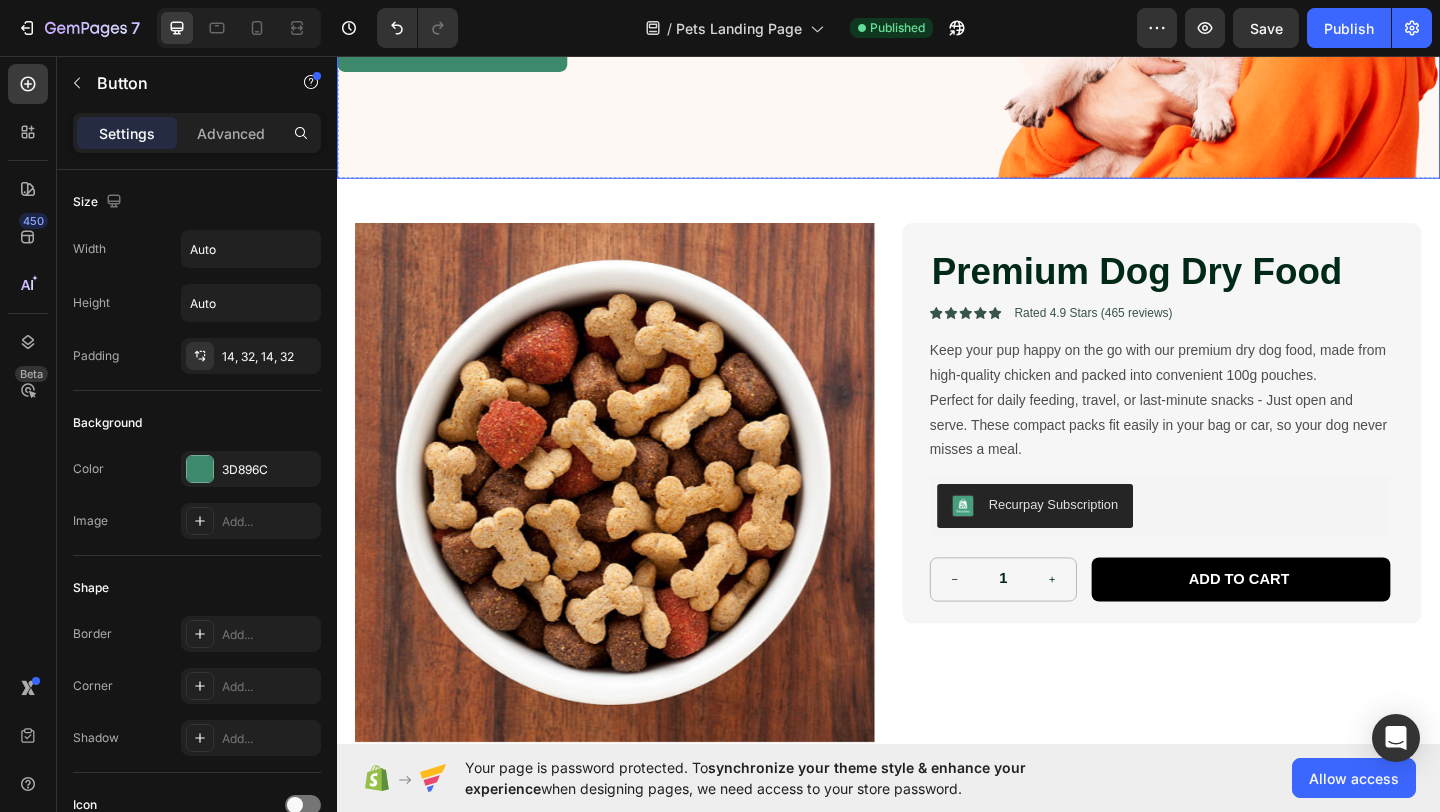 scroll, scrollTop: 481, scrollLeft: 0, axis: vertical 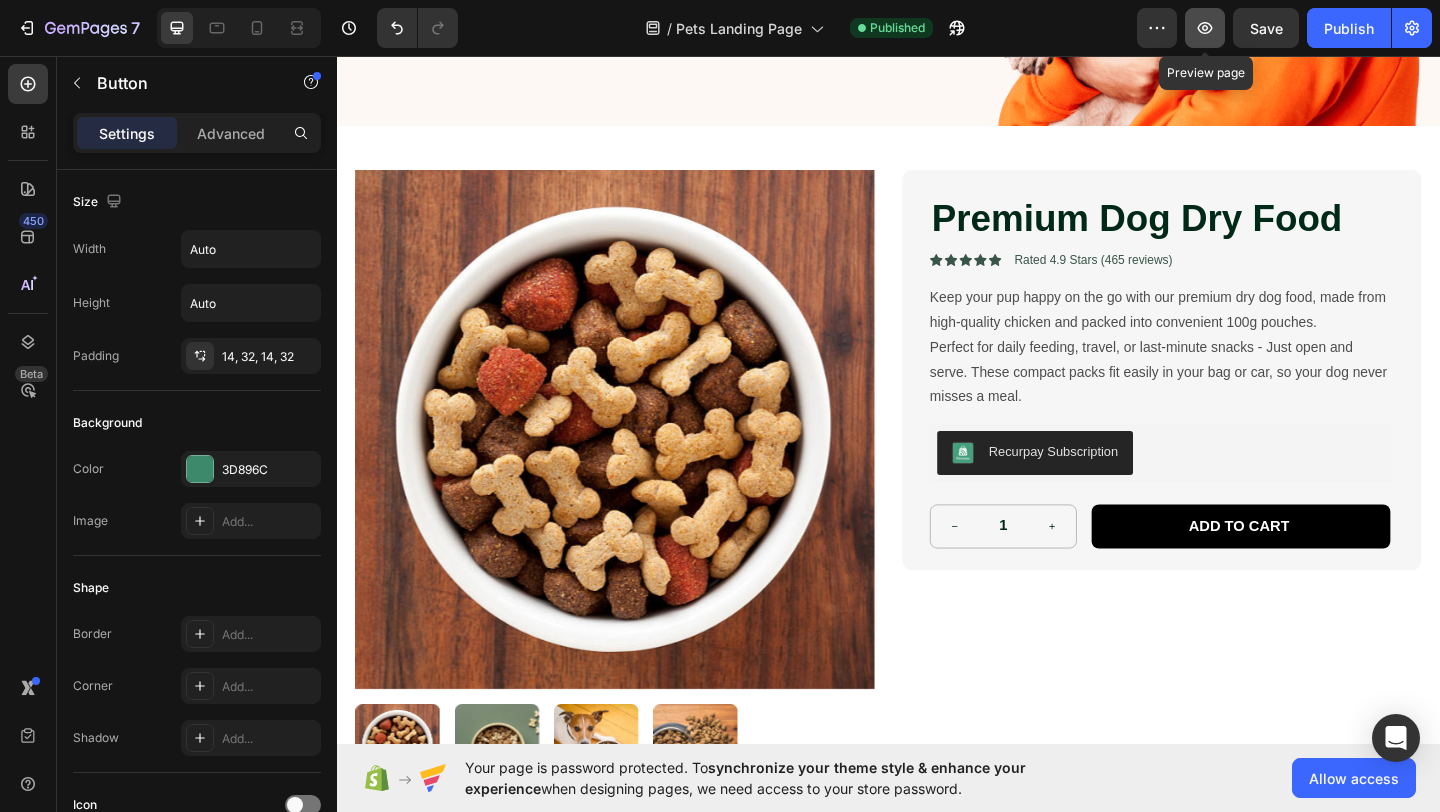 click 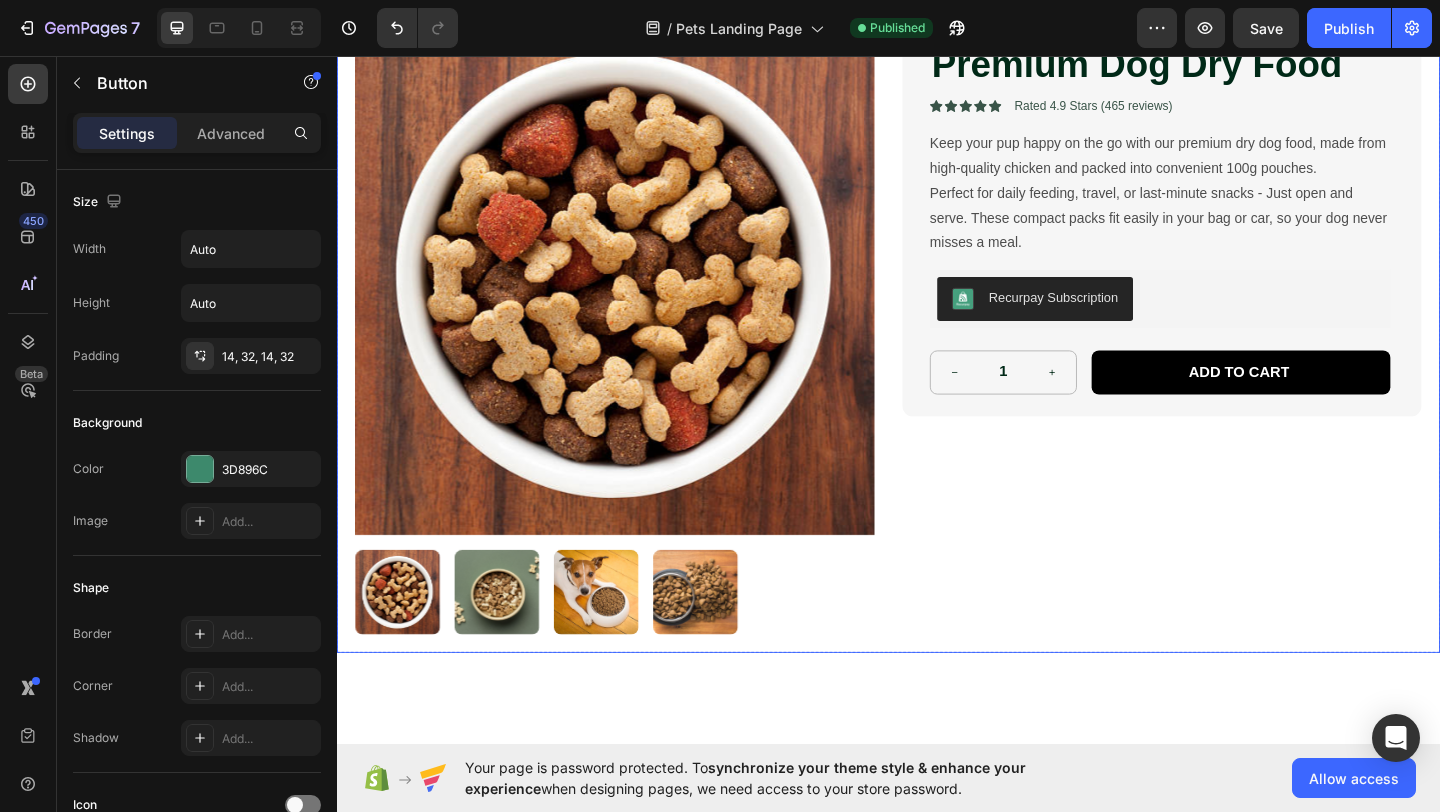 scroll, scrollTop: 0, scrollLeft: 0, axis: both 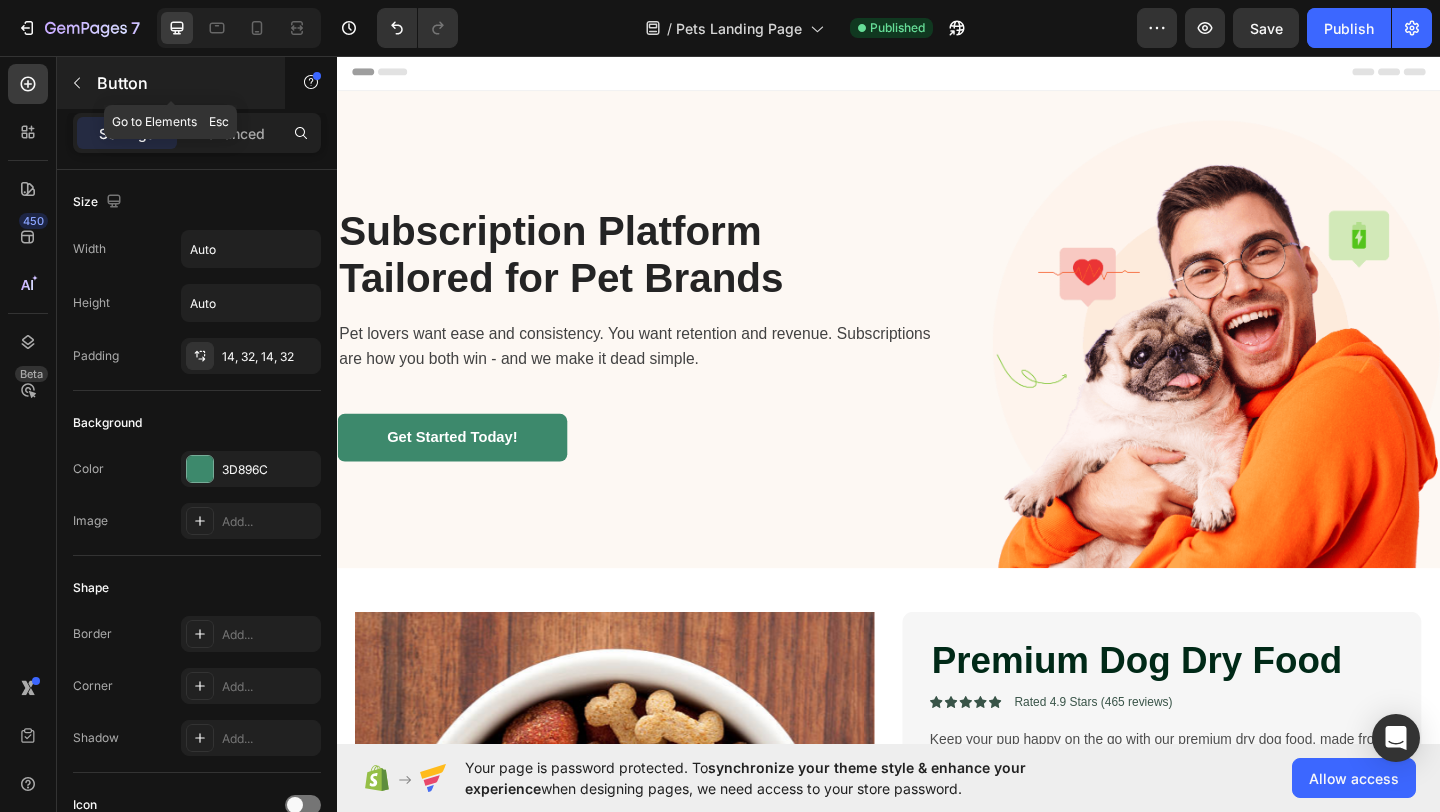 click at bounding box center (77, 83) 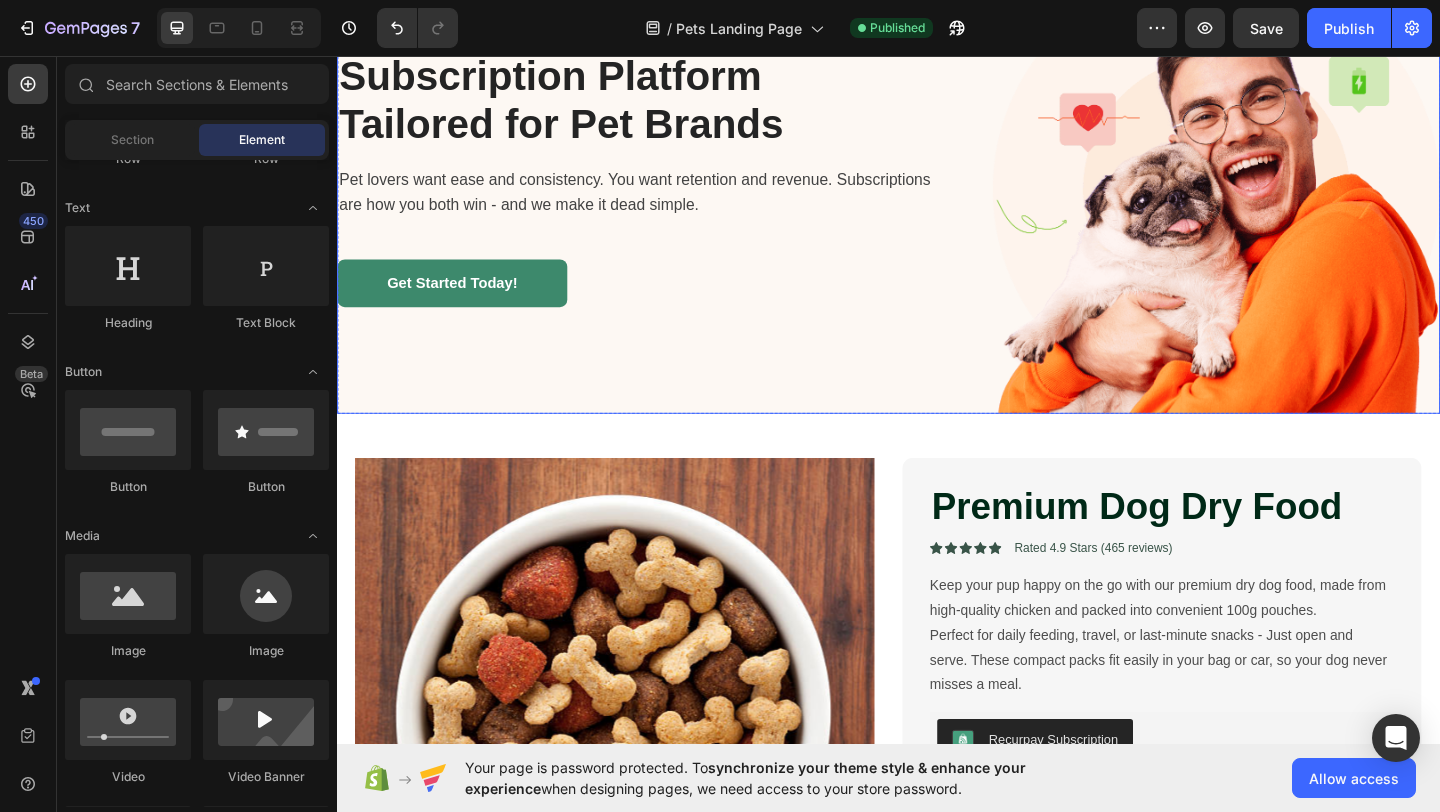 scroll, scrollTop: 189, scrollLeft: 0, axis: vertical 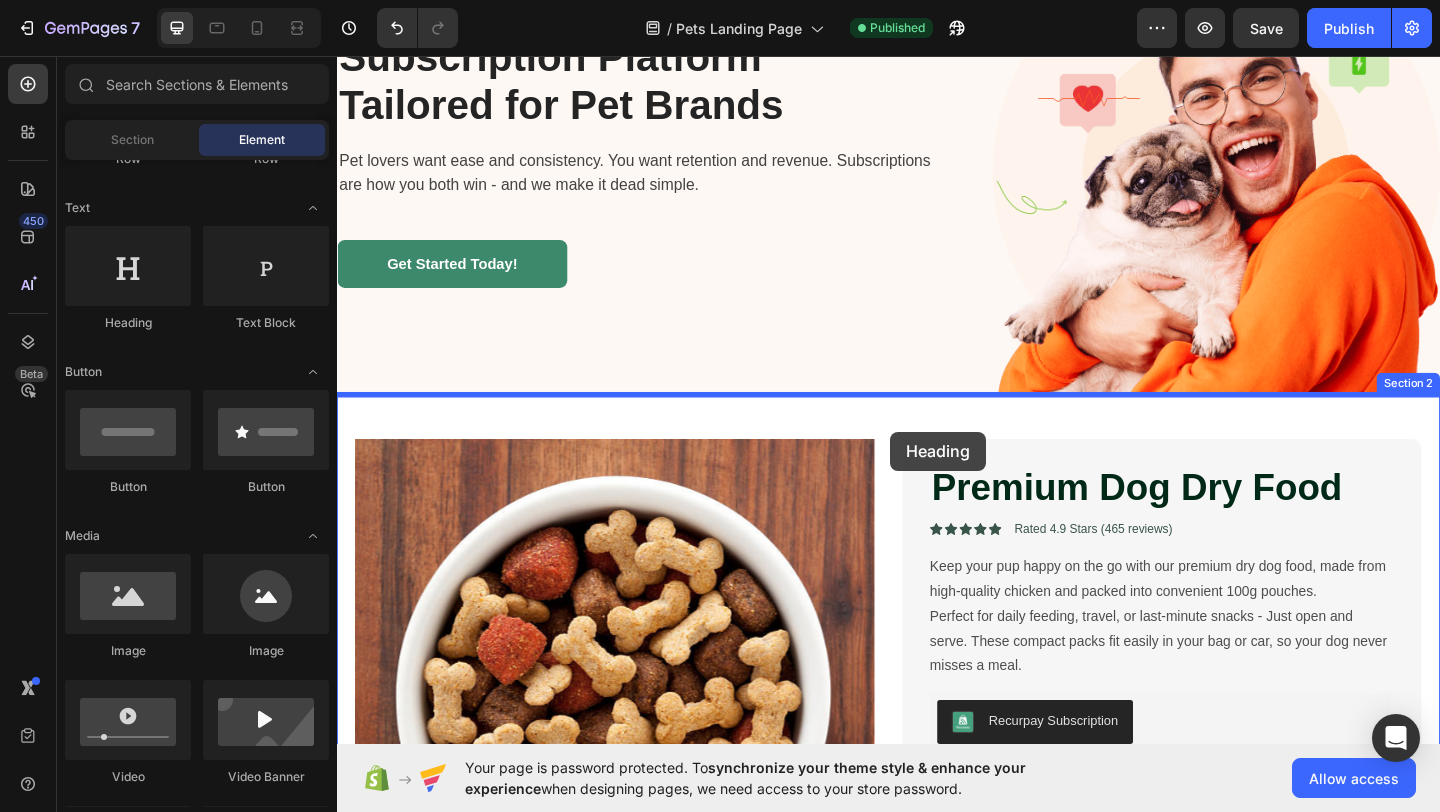 drag, startPoint x: 469, startPoint y: 314, endPoint x: 939, endPoint y: 465, distance: 493.66083 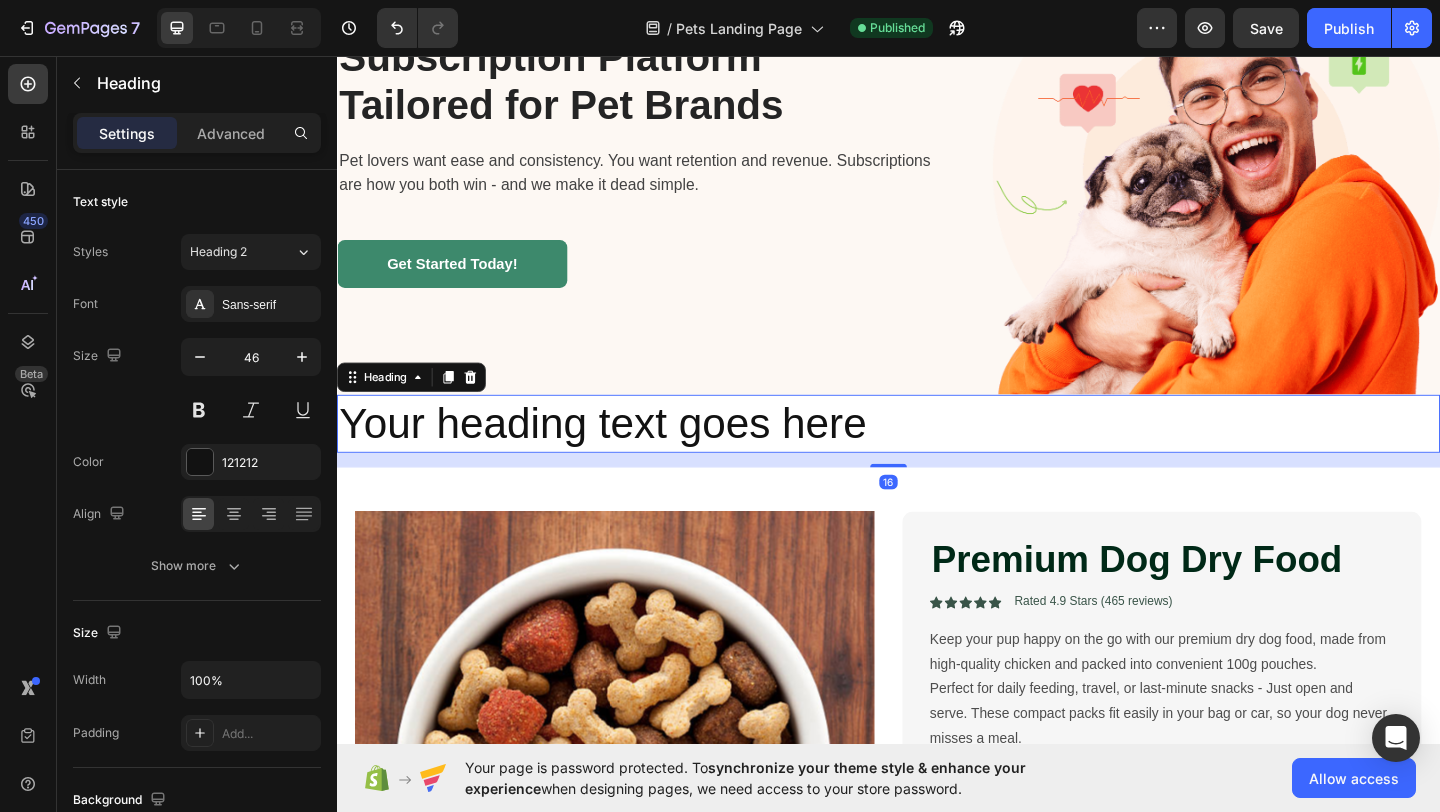click on "Your heading text goes here" at bounding box center (937, 456) 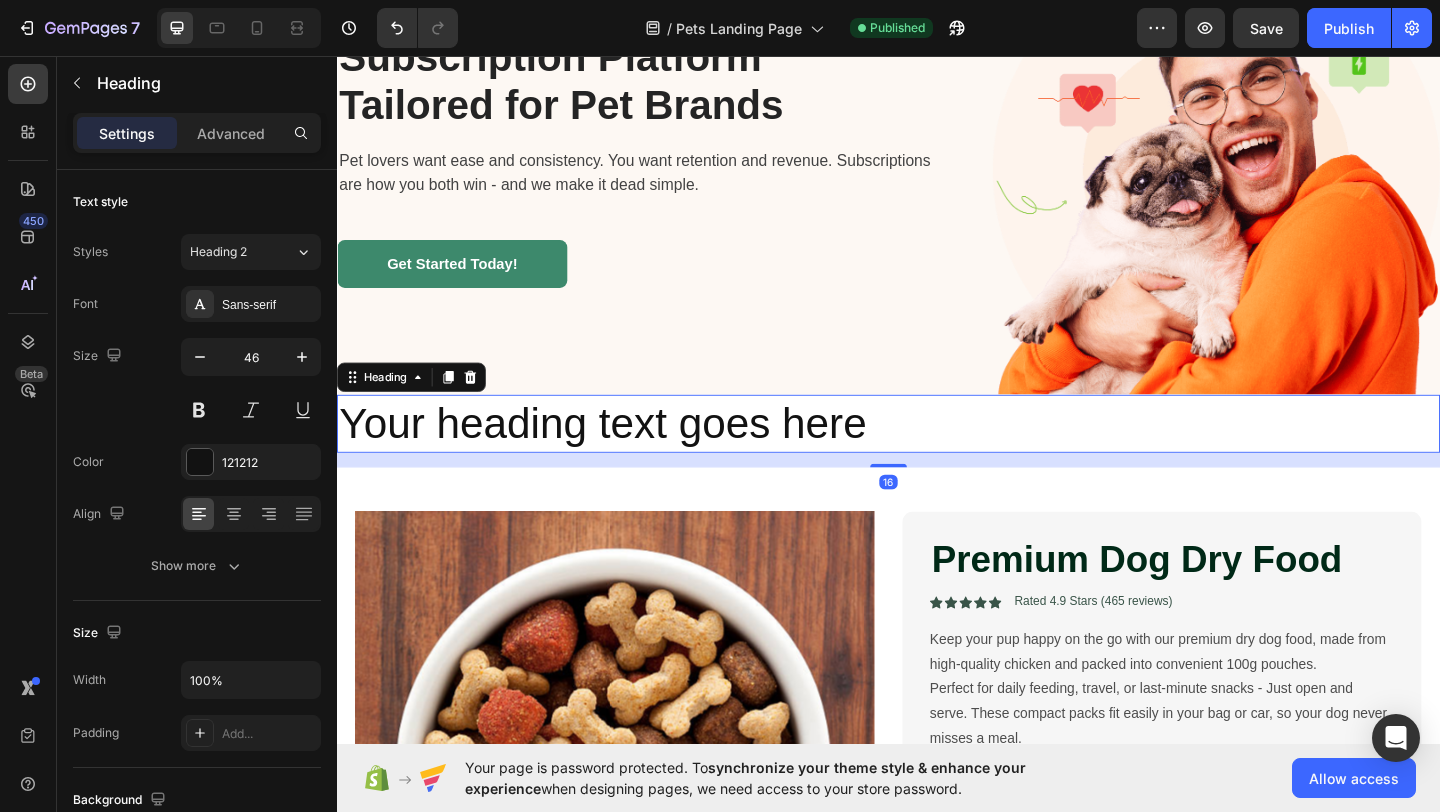 click on "Your heading text goes here" at bounding box center (937, 456) 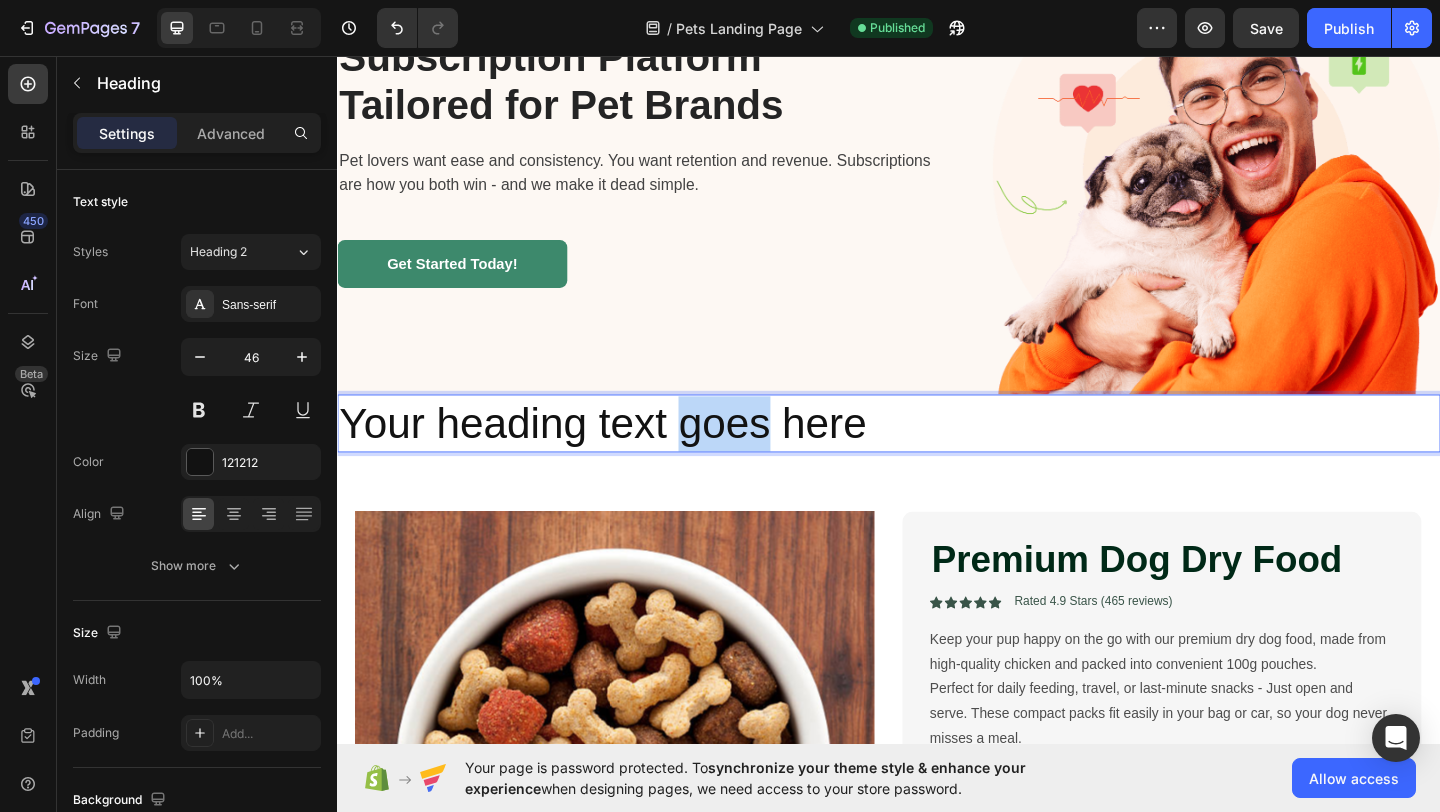 click on "Your heading text goes here" at bounding box center [937, 456] 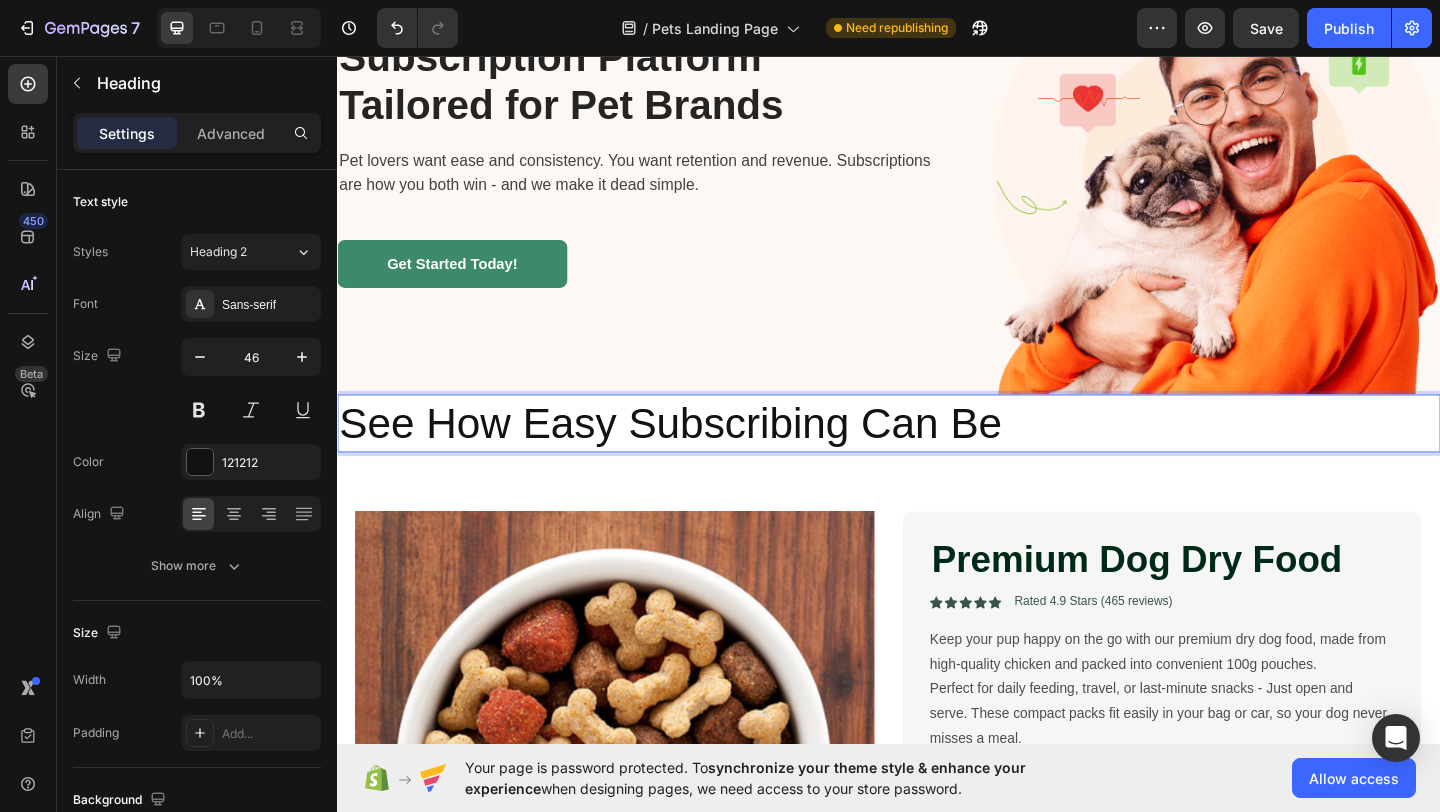 click on "See How Easy Subscribing Can Be" at bounding box center [937, 456] 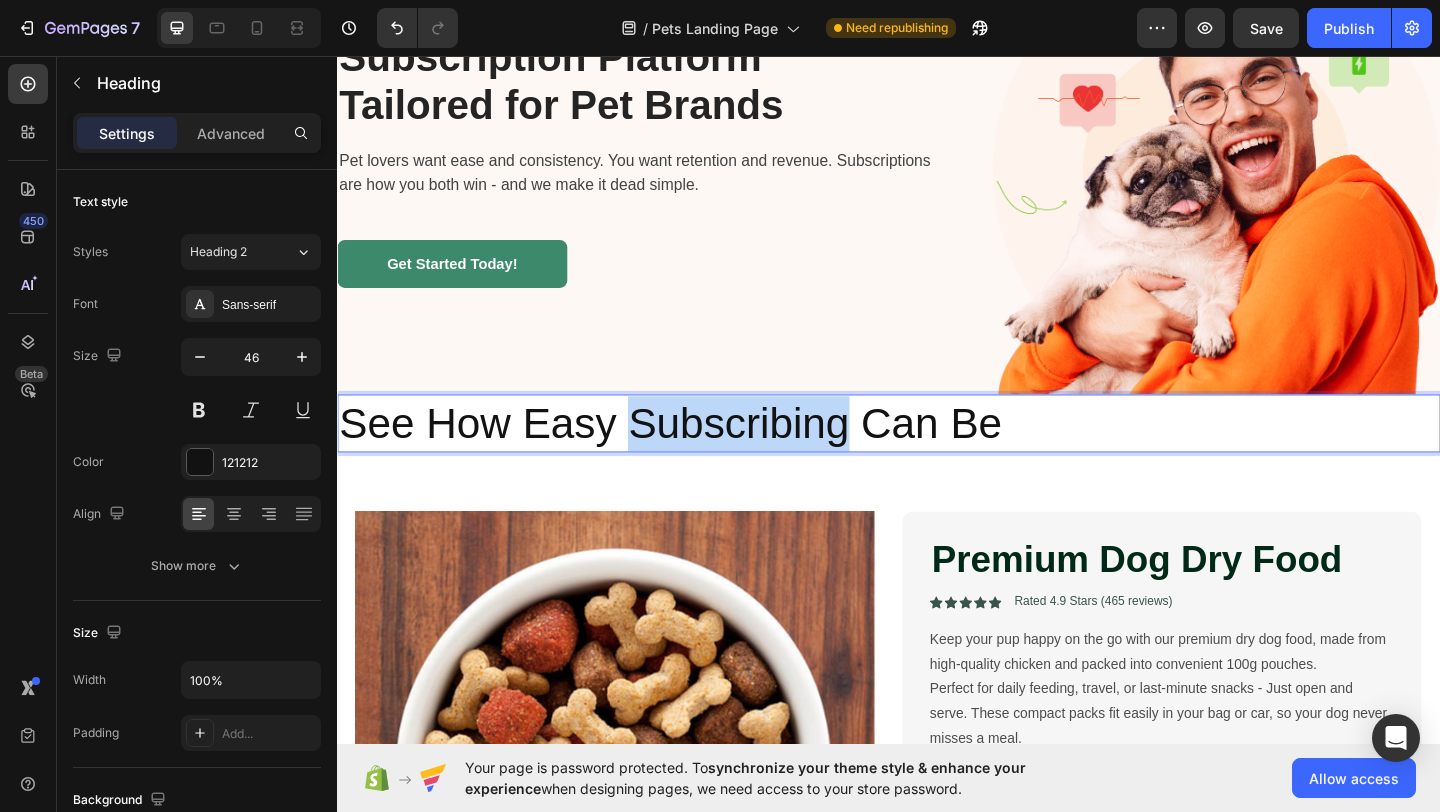 click on "See How Easy Subscribing Can Be" at bounding box center (937, 456) 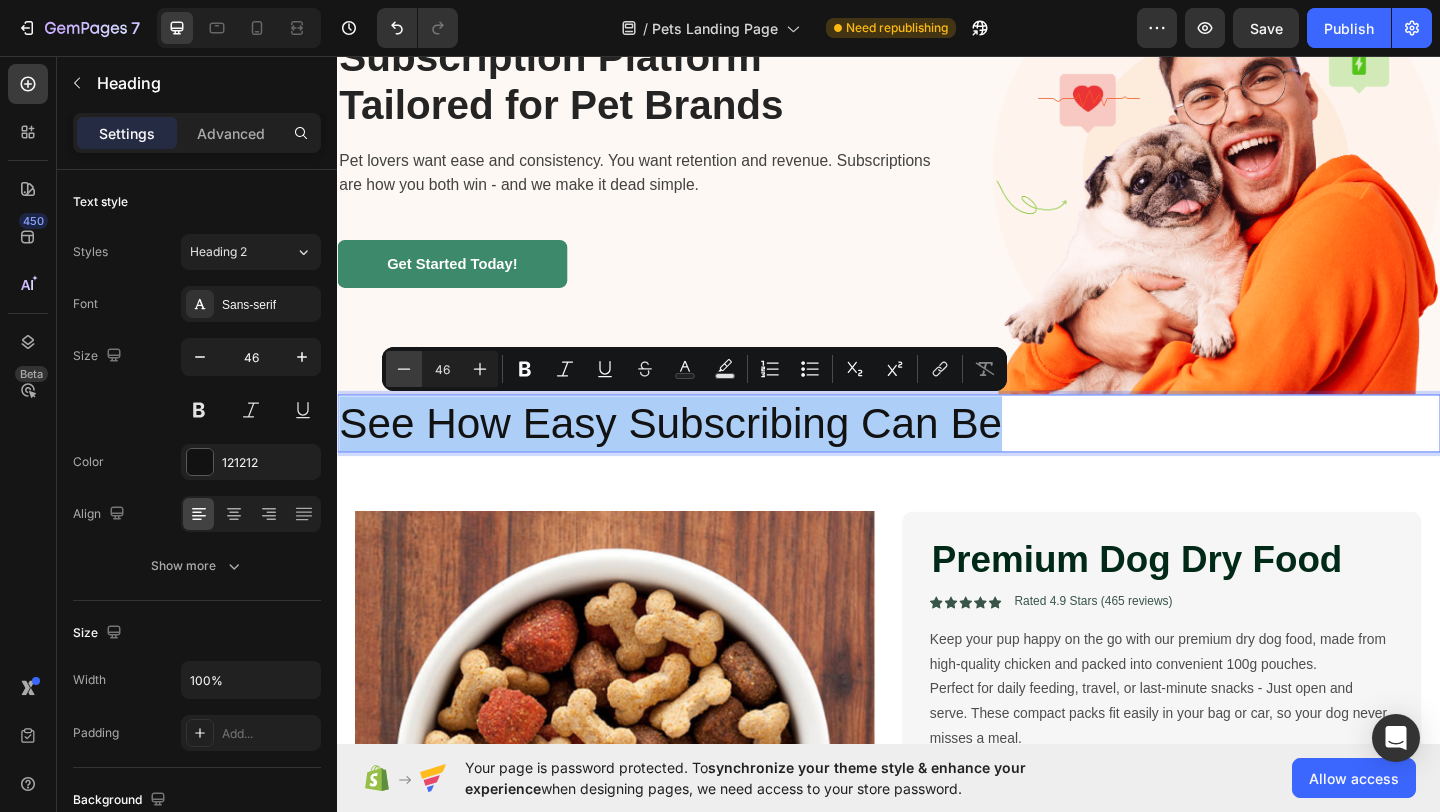 click 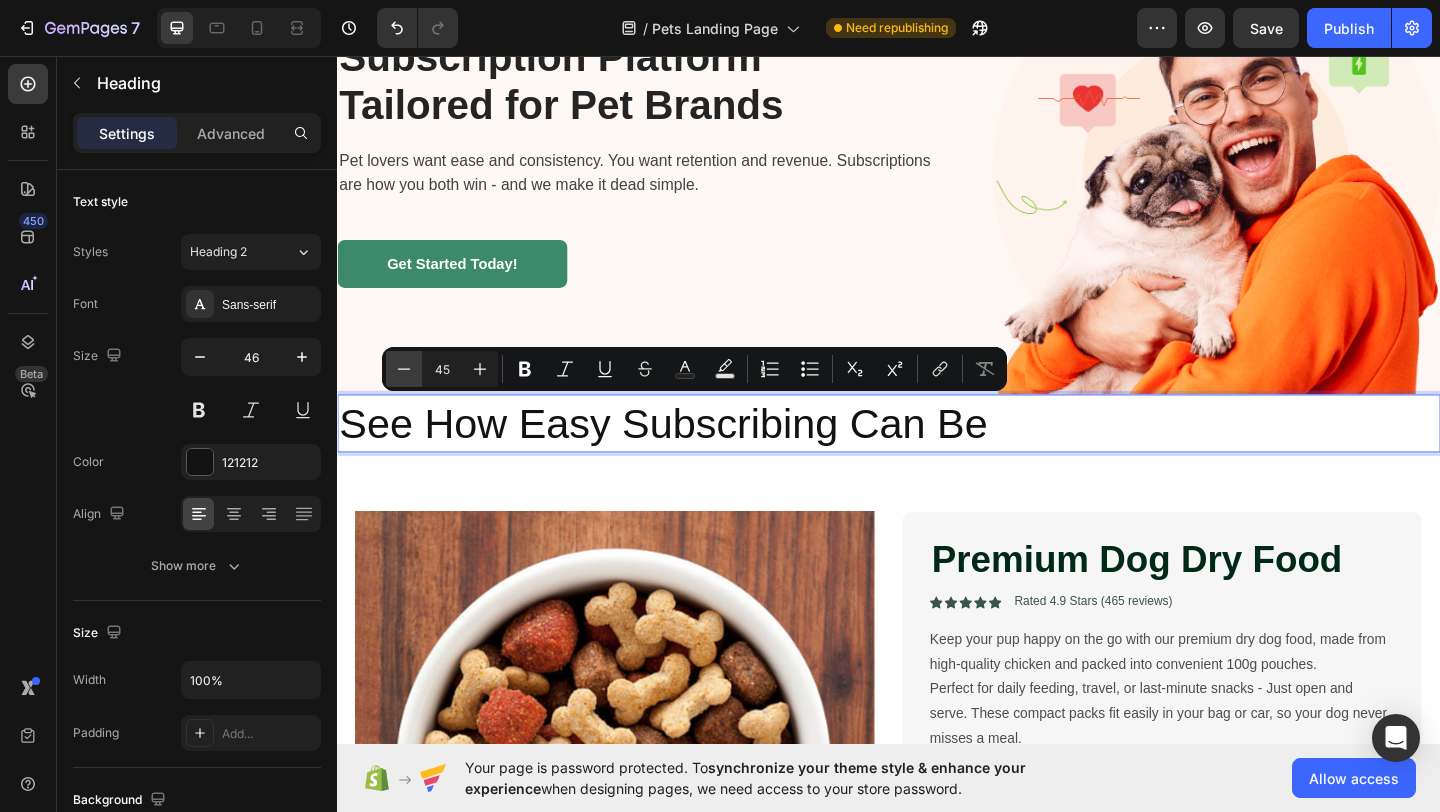 click 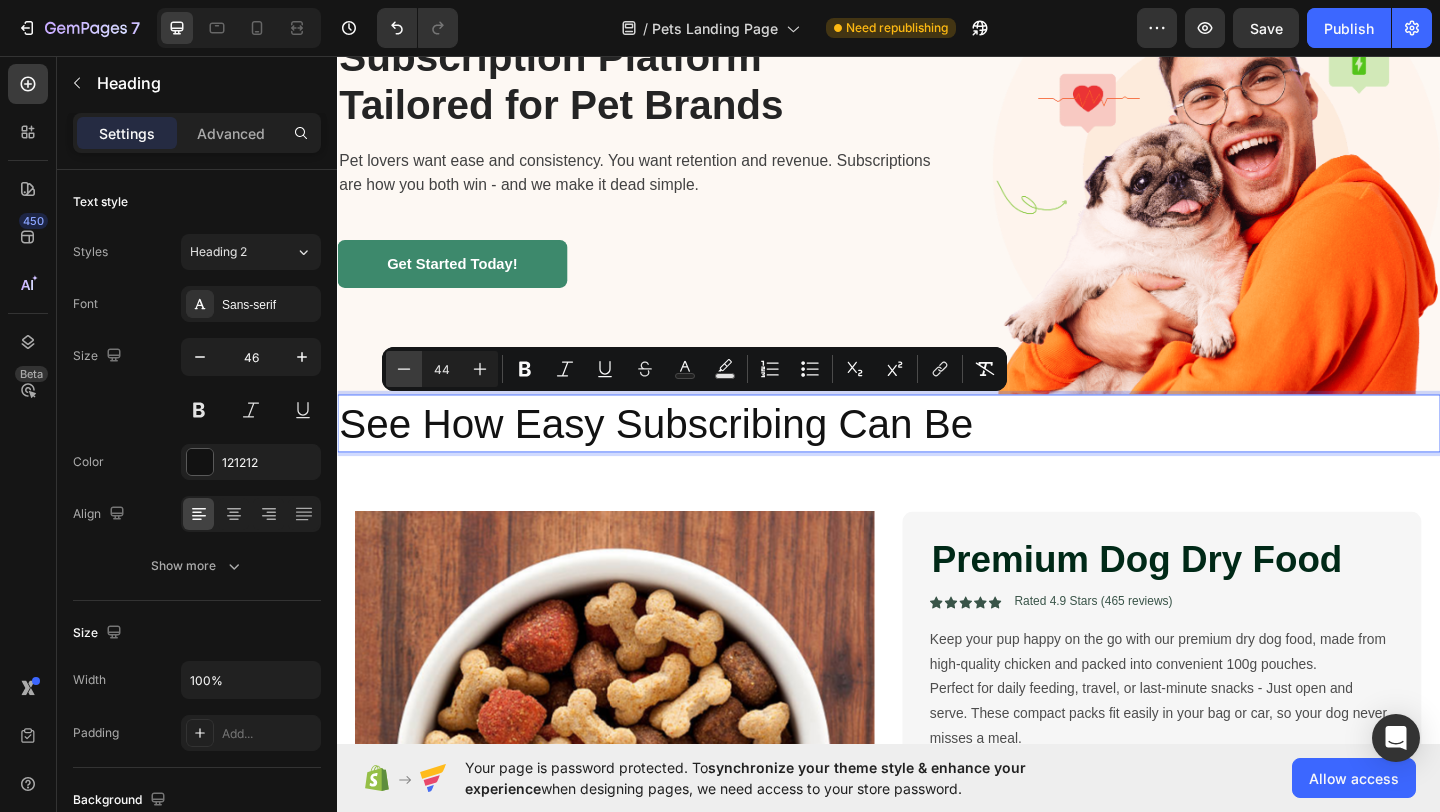 click 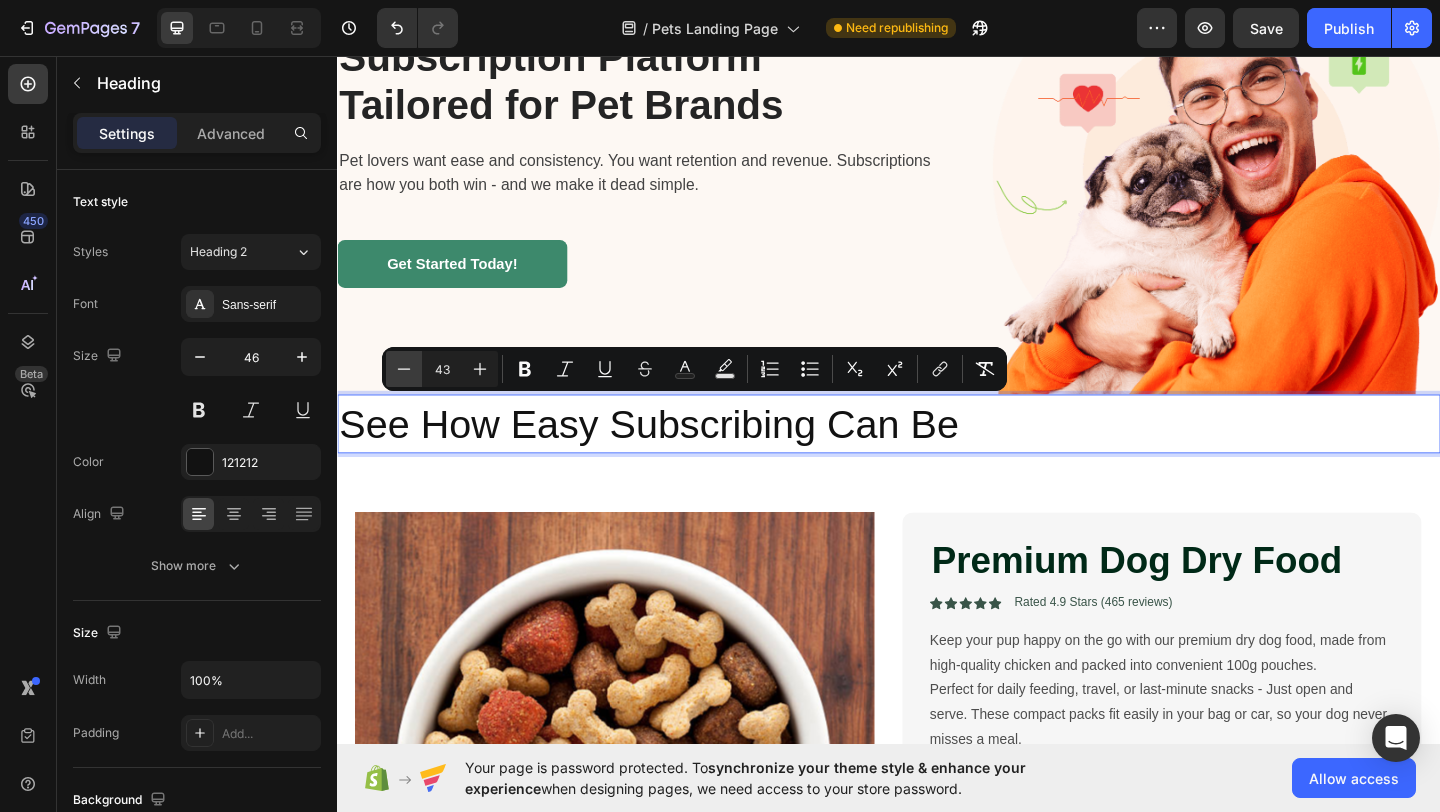 click 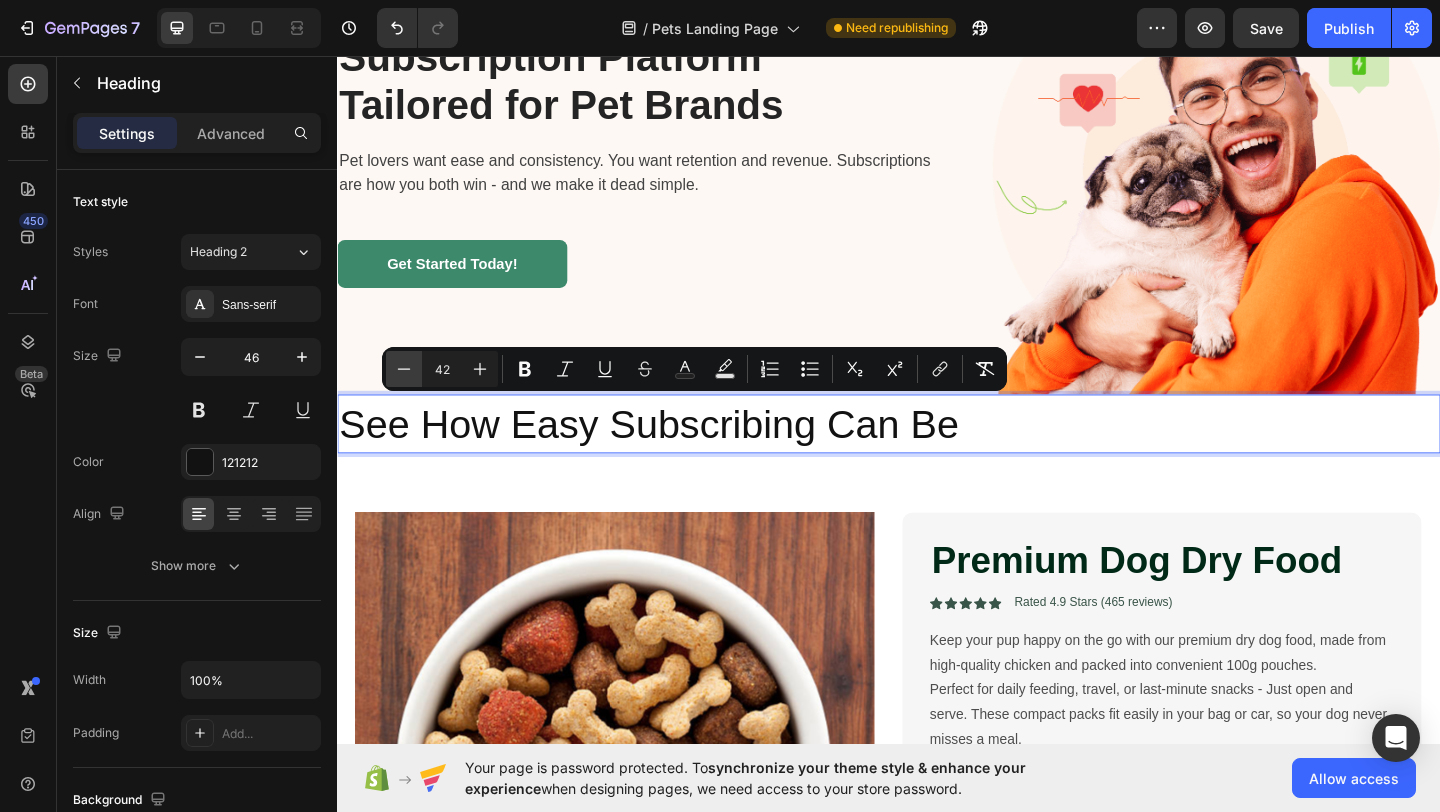 click 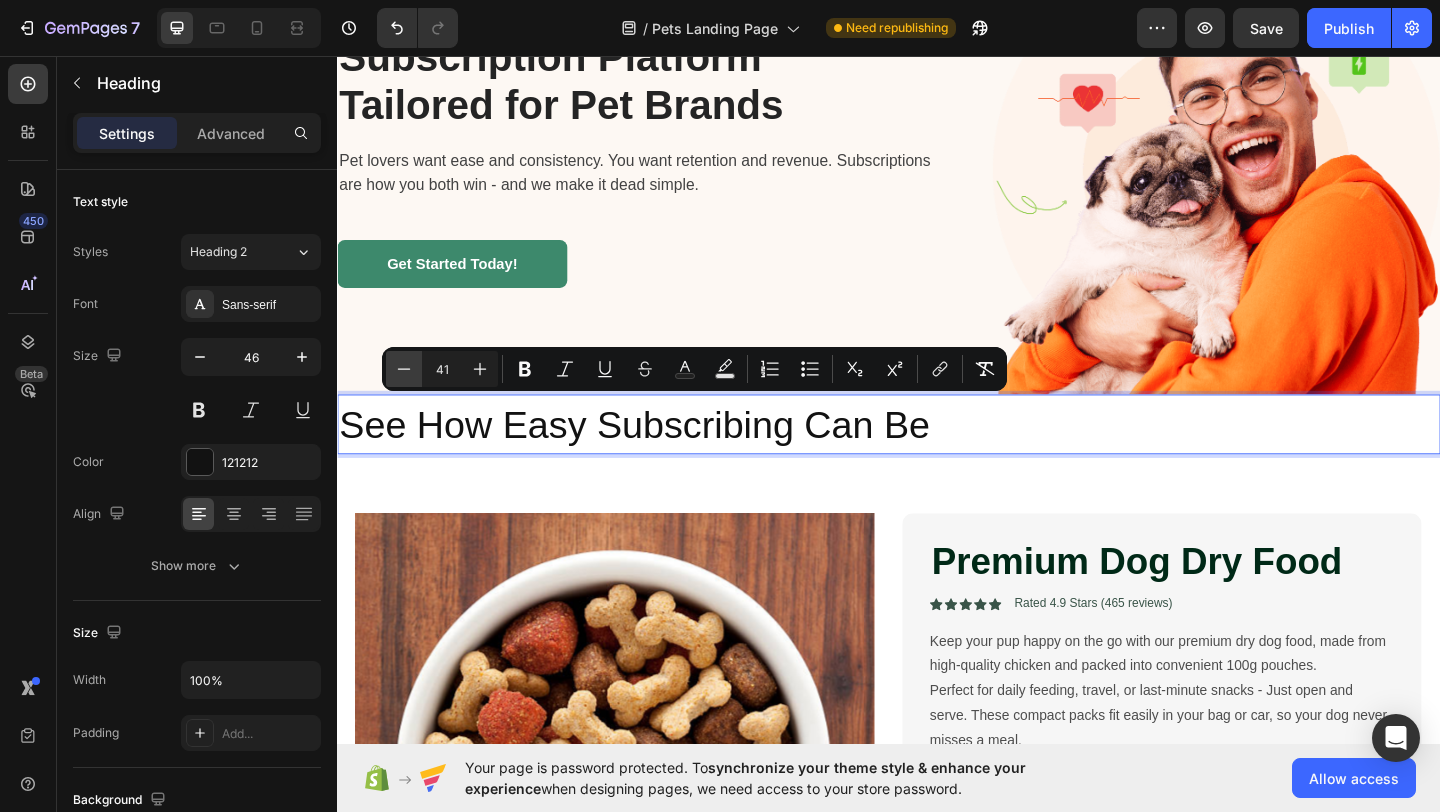click 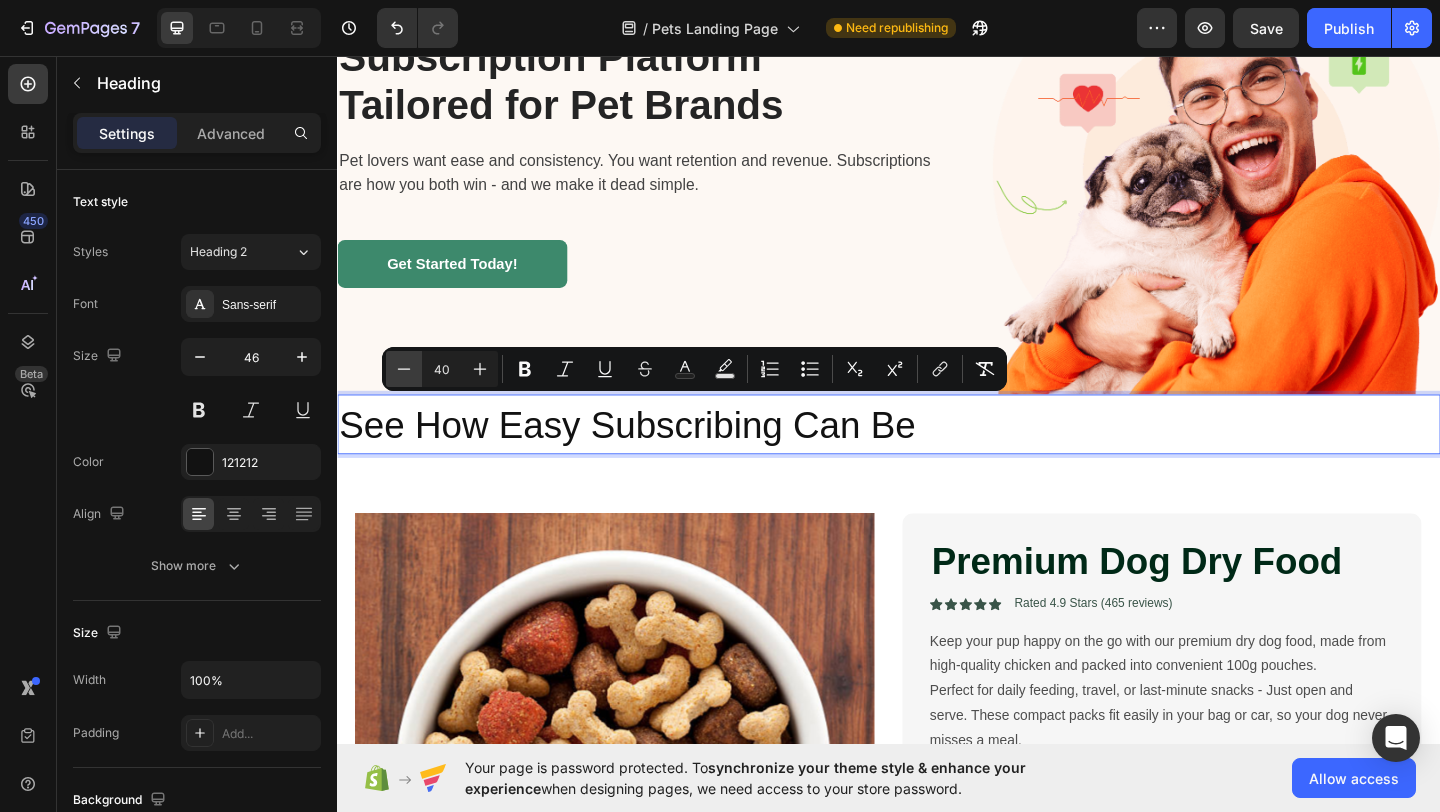 click 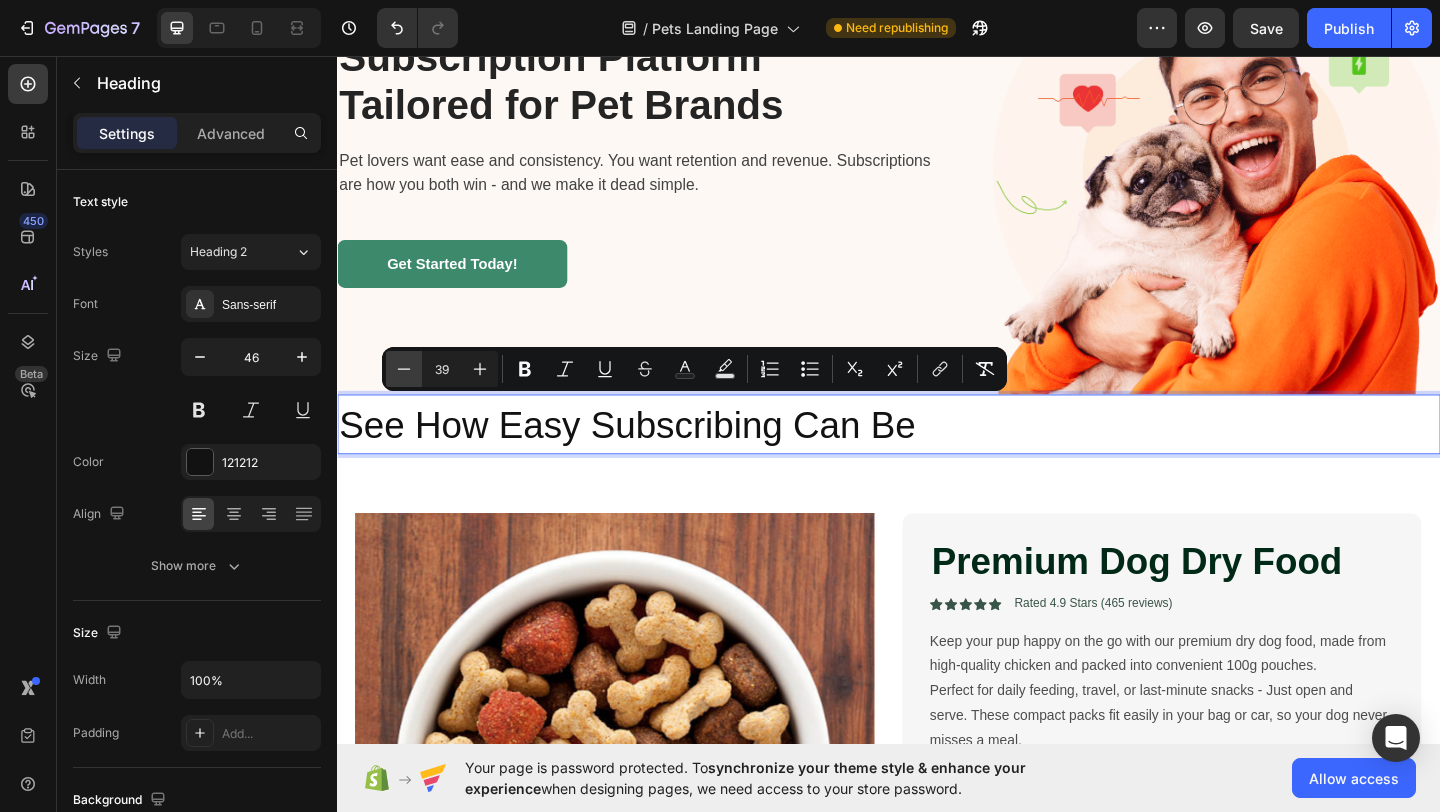 click 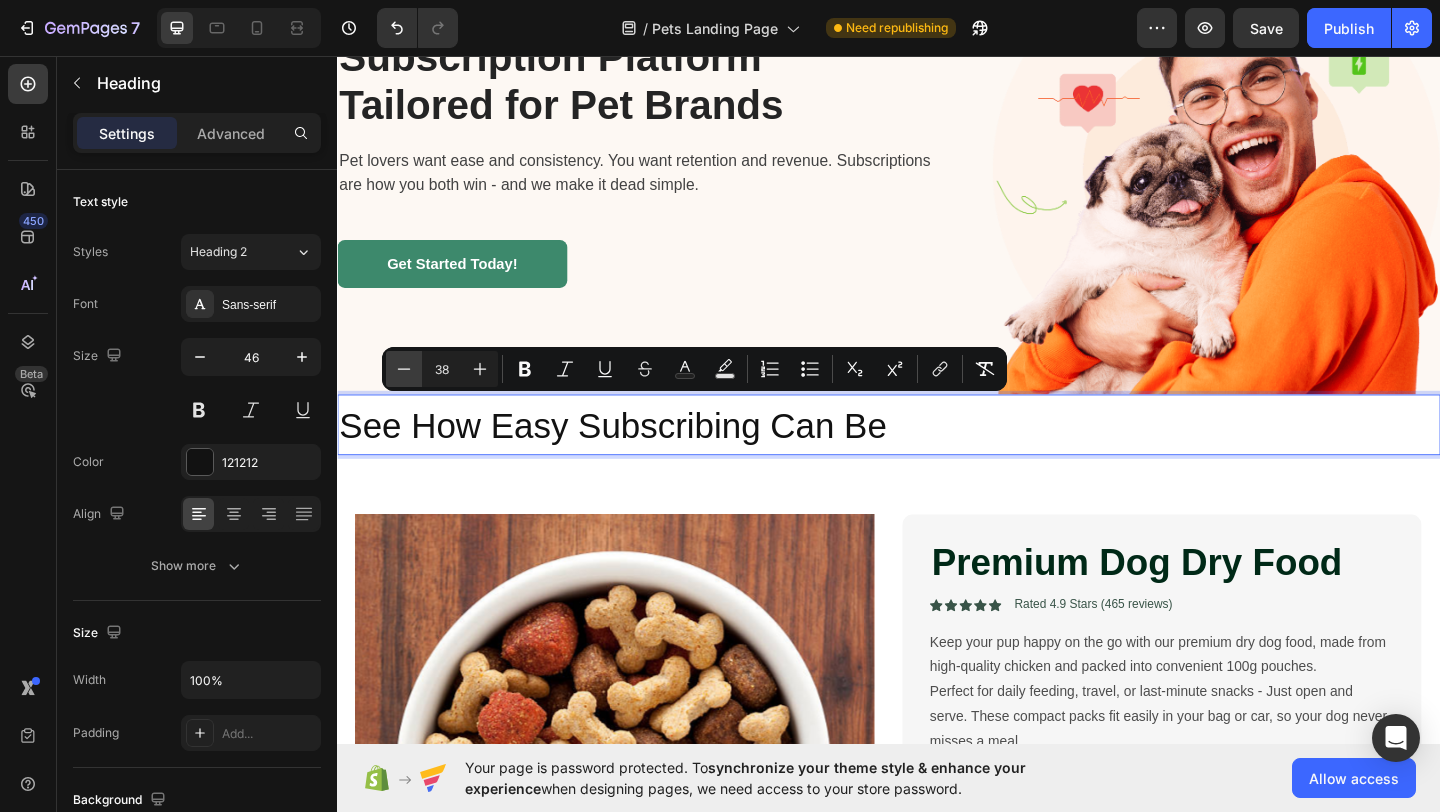 click 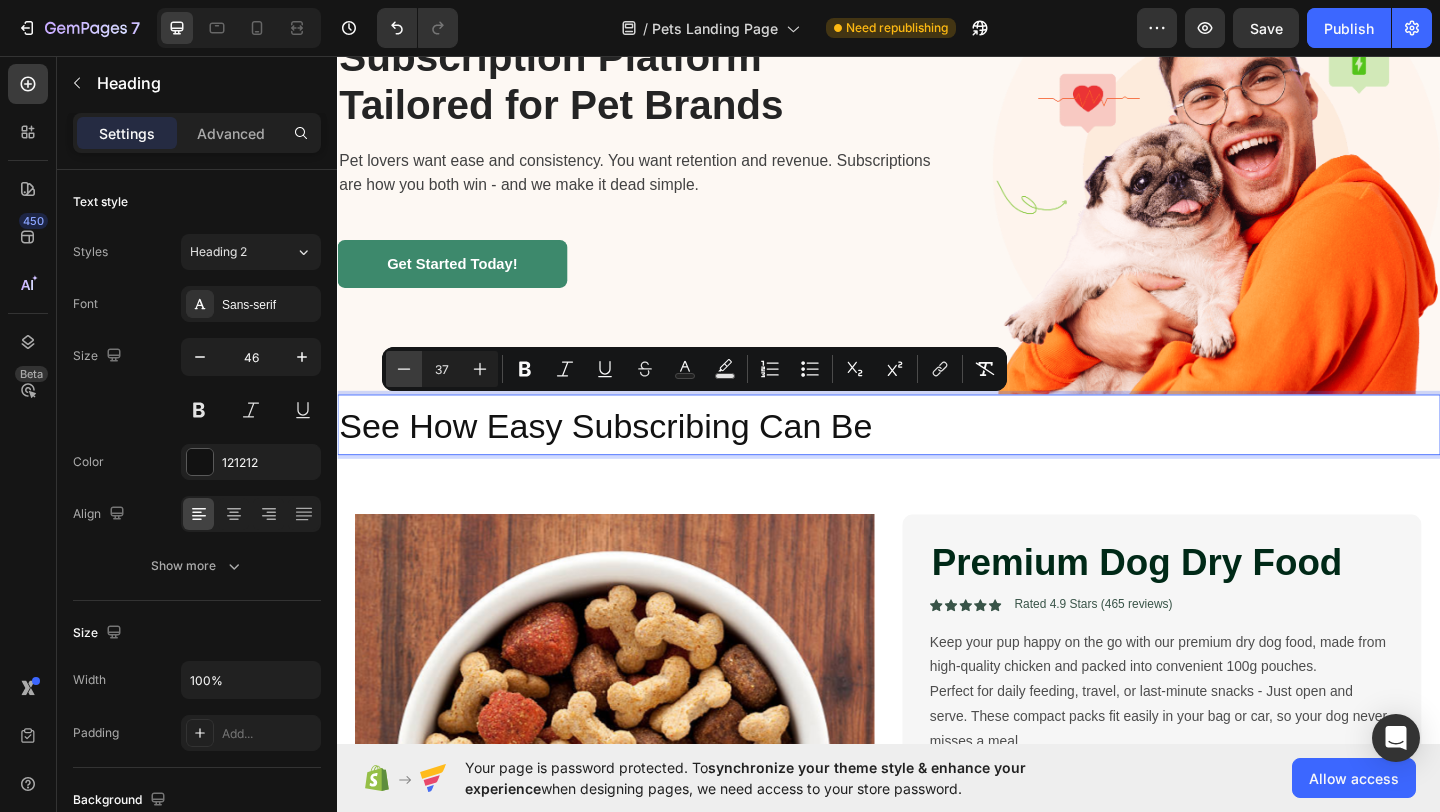 click 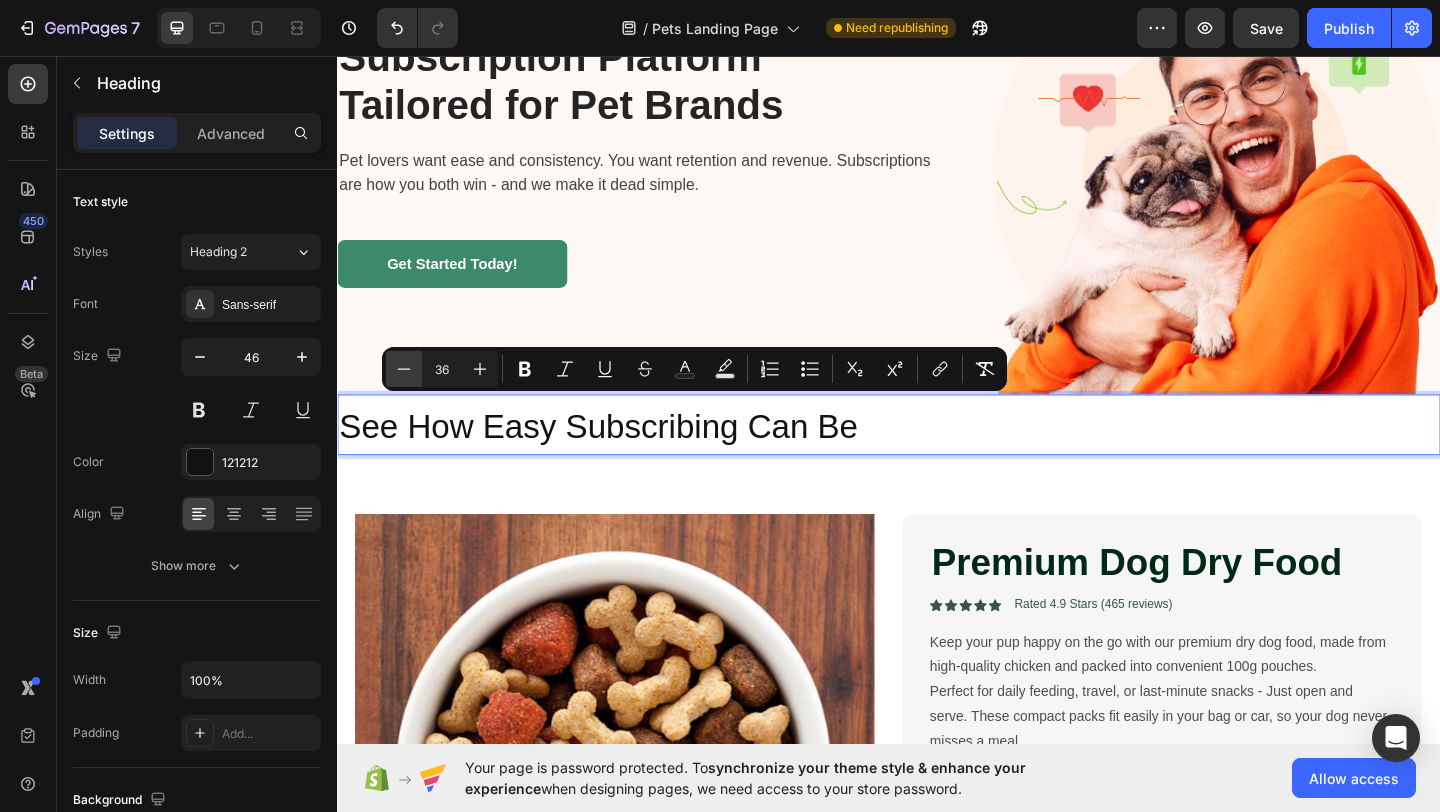 click 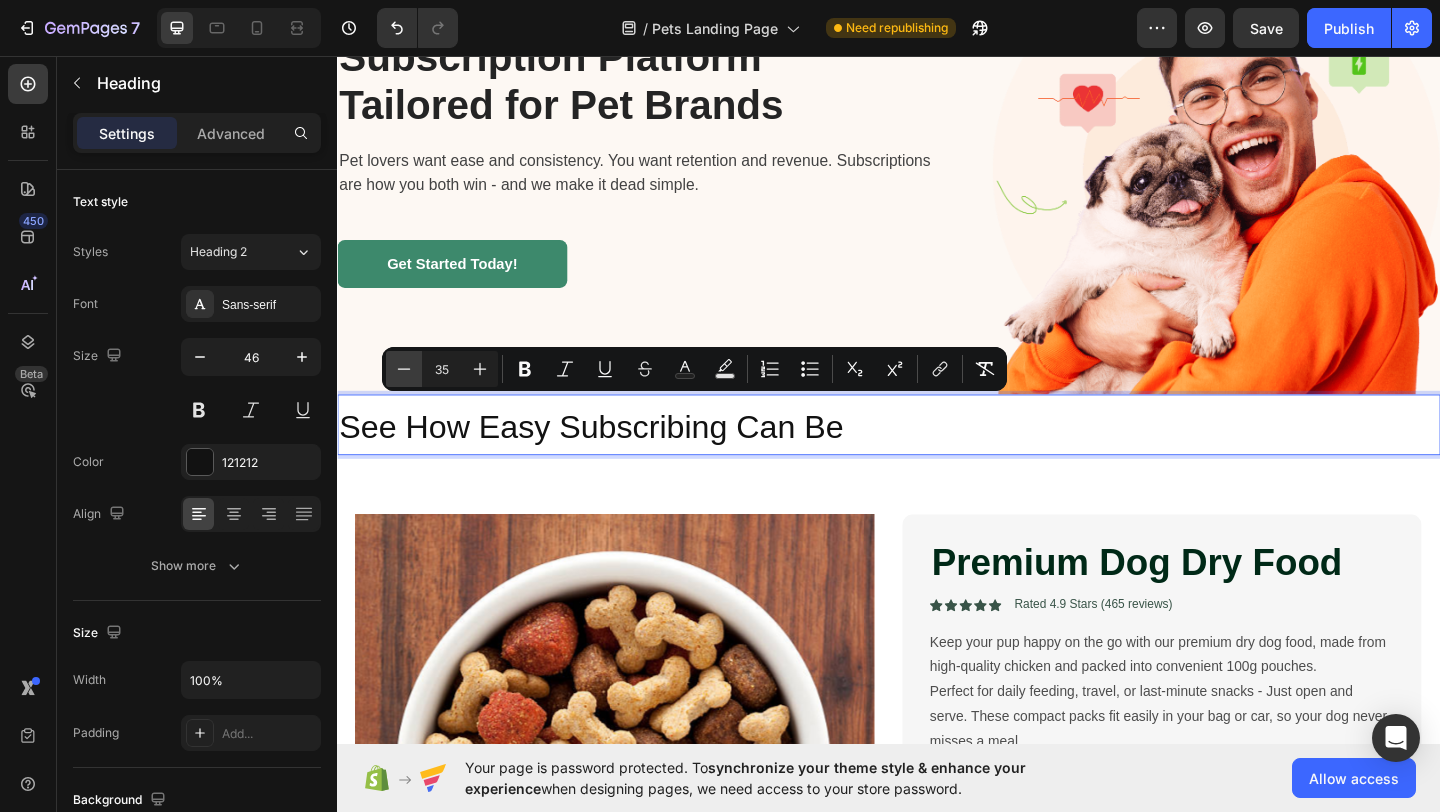 click 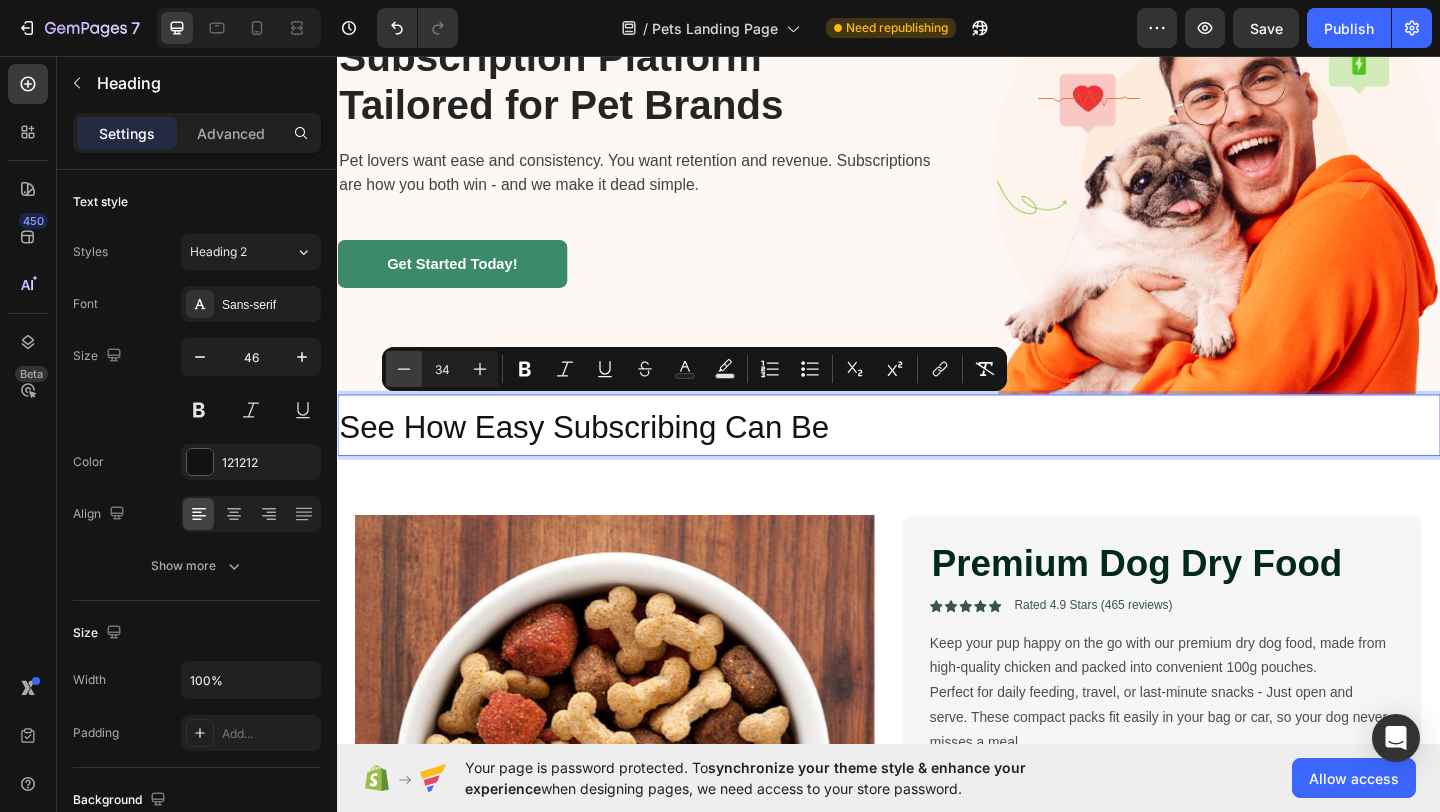 click 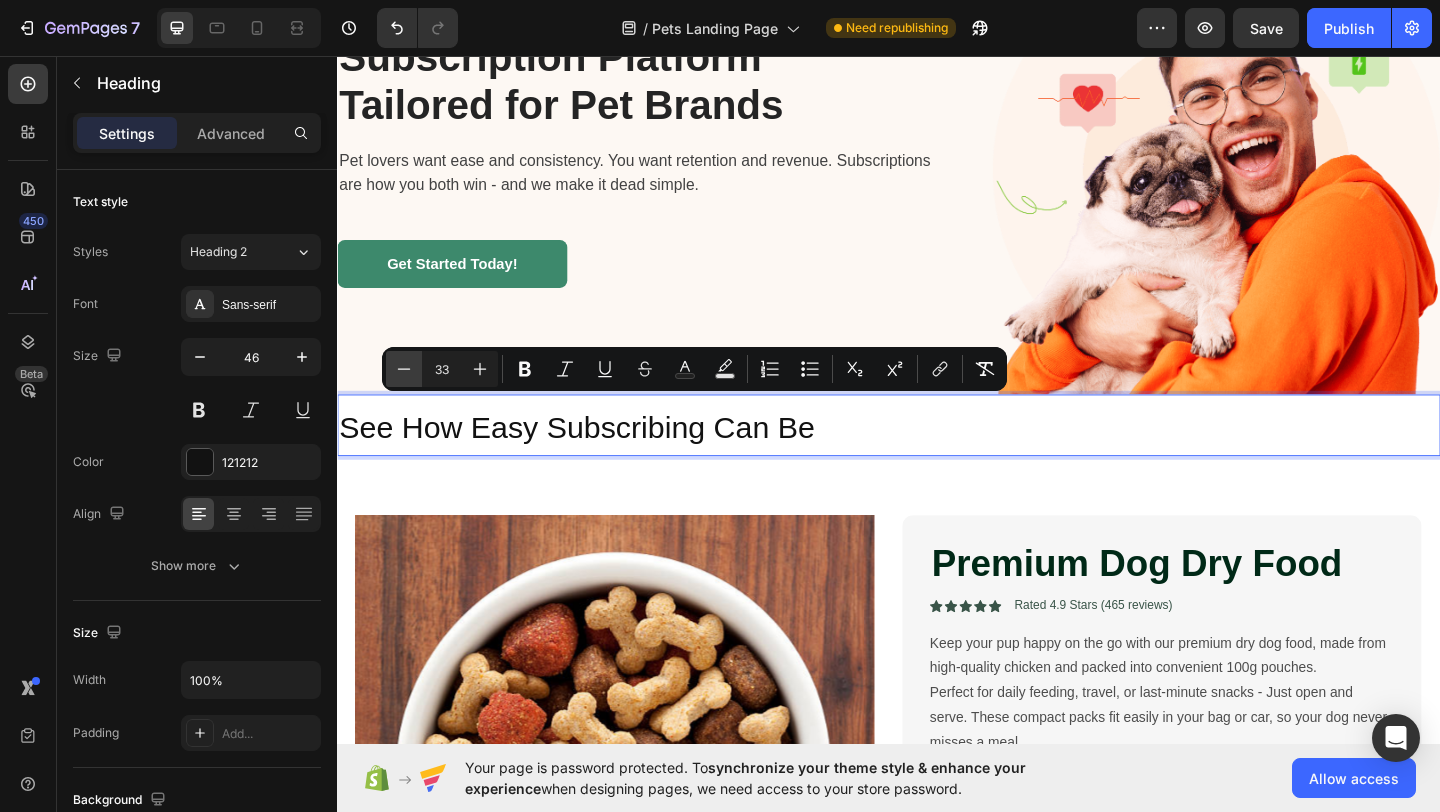click 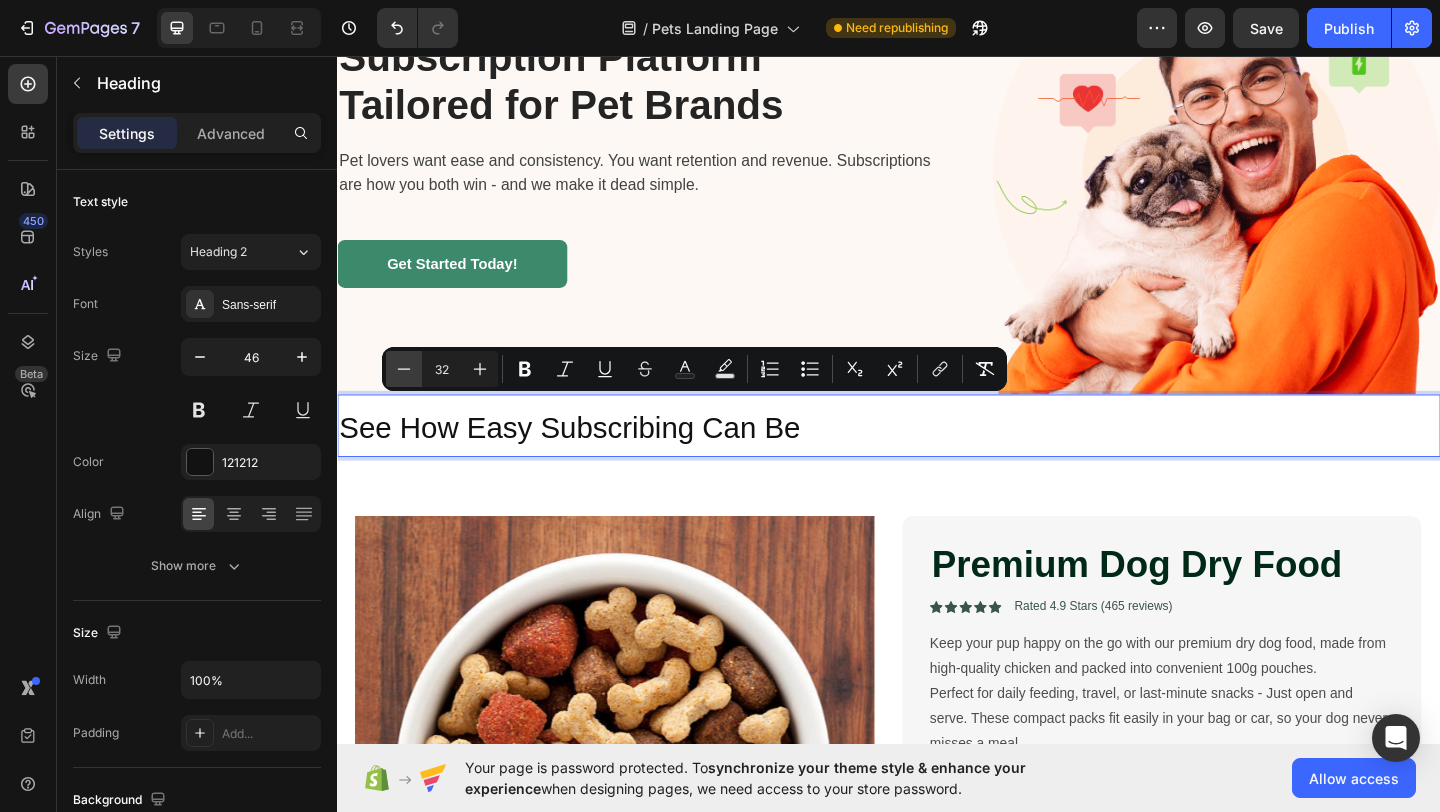 click 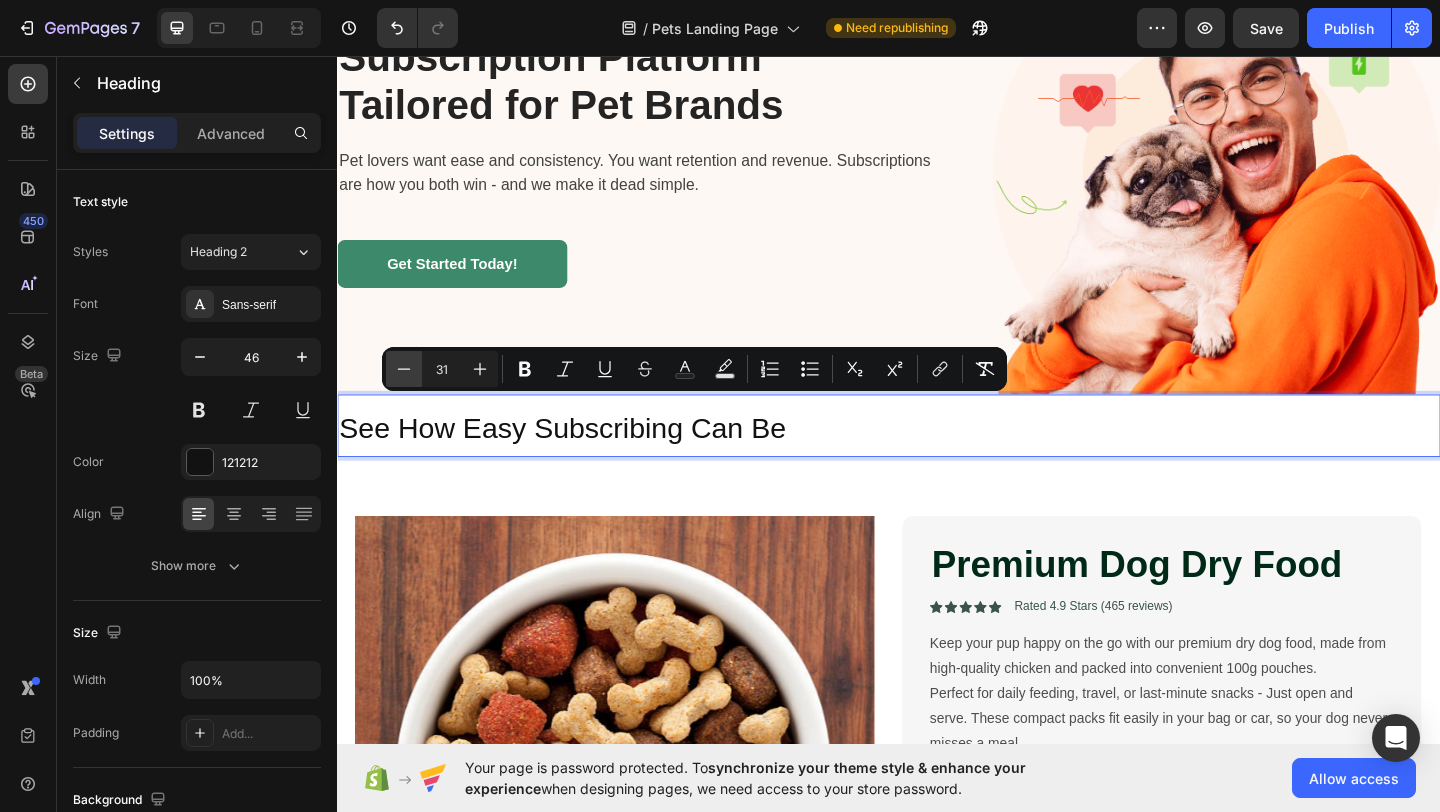 click 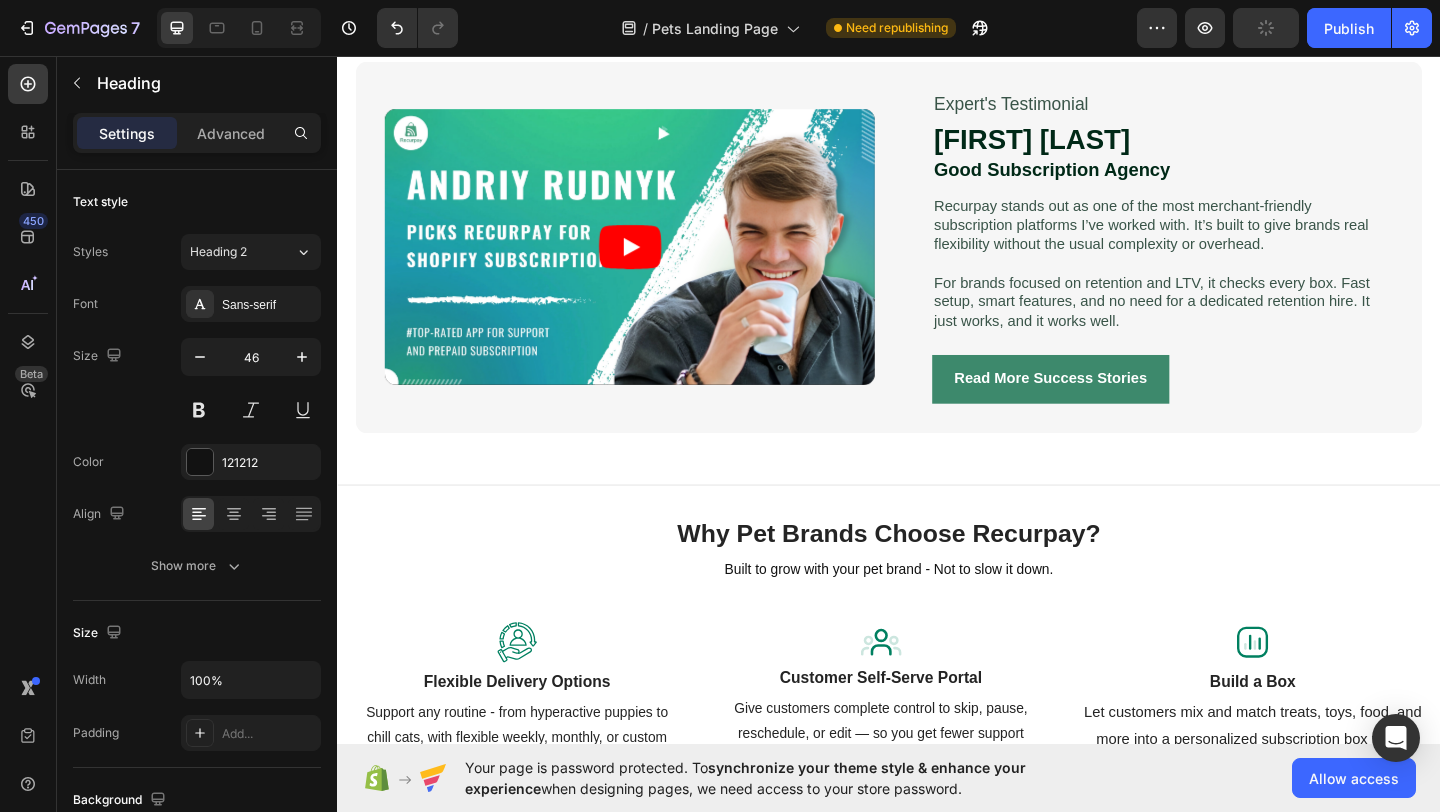 scroll, scrollTop: 2026, scrollLeft: 0, axis: vertical 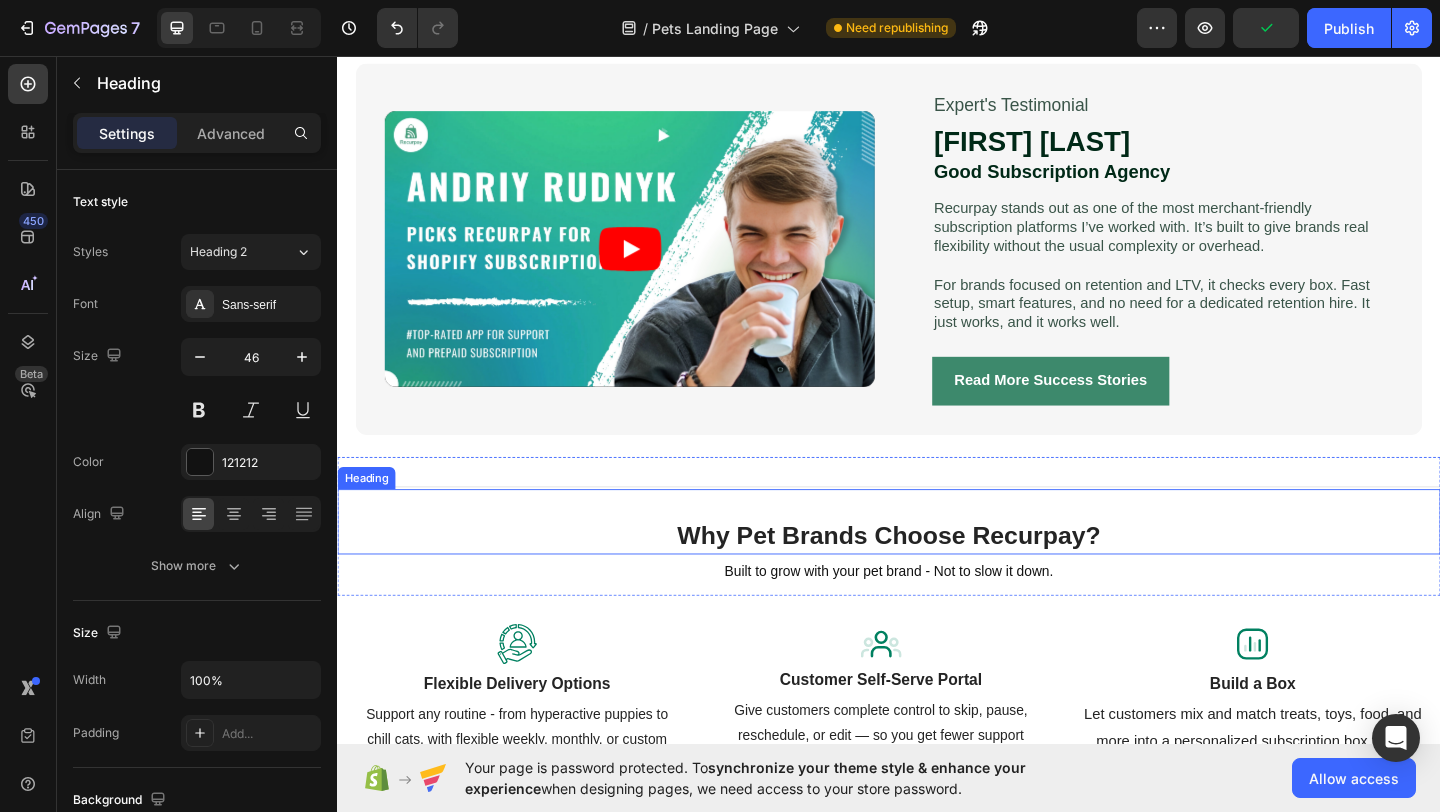 click on "Why Pet Brands Choose Recurpay?" at bounding box center (937, 578) 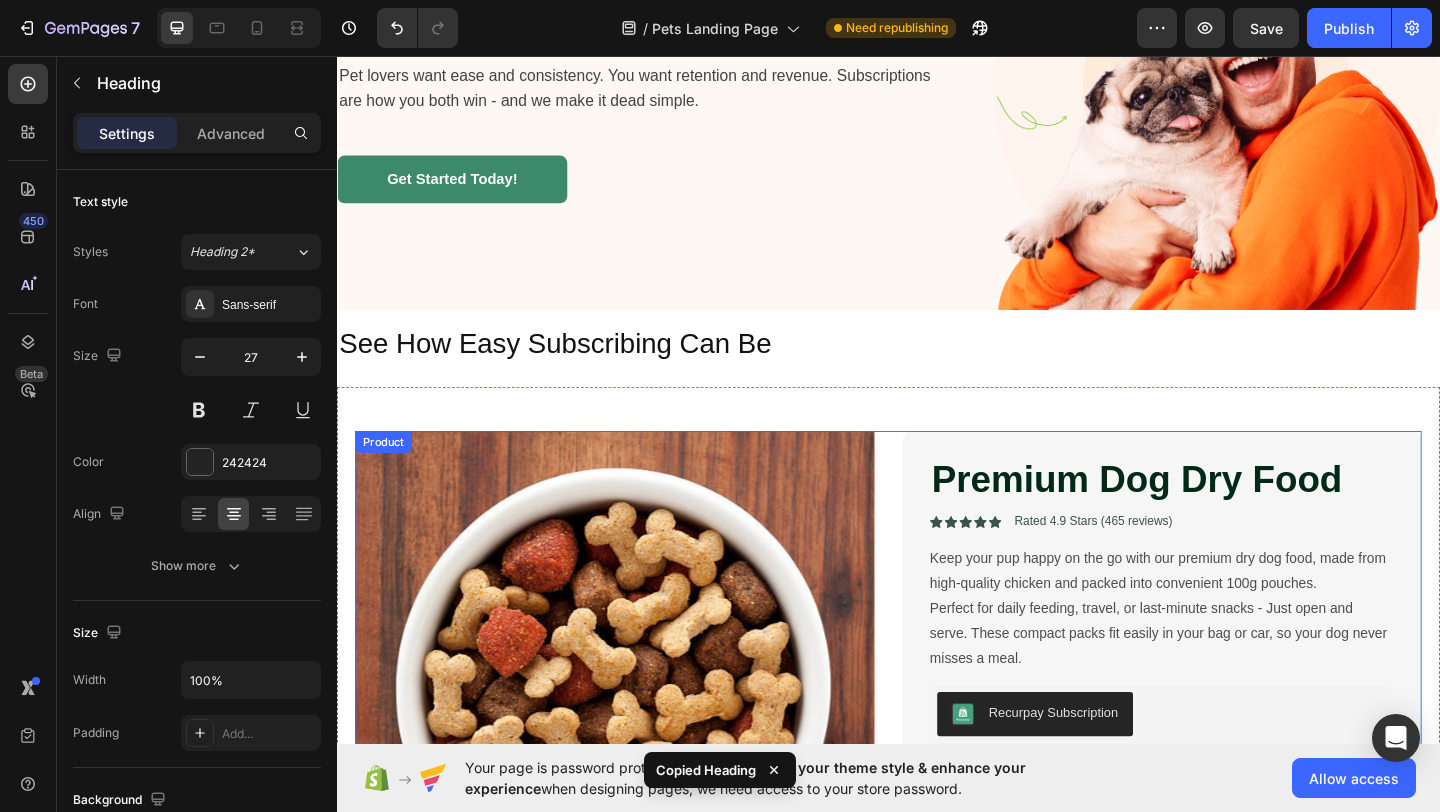 scroll, scrollTop: 269, scrollLeft: 0, axis: vertical 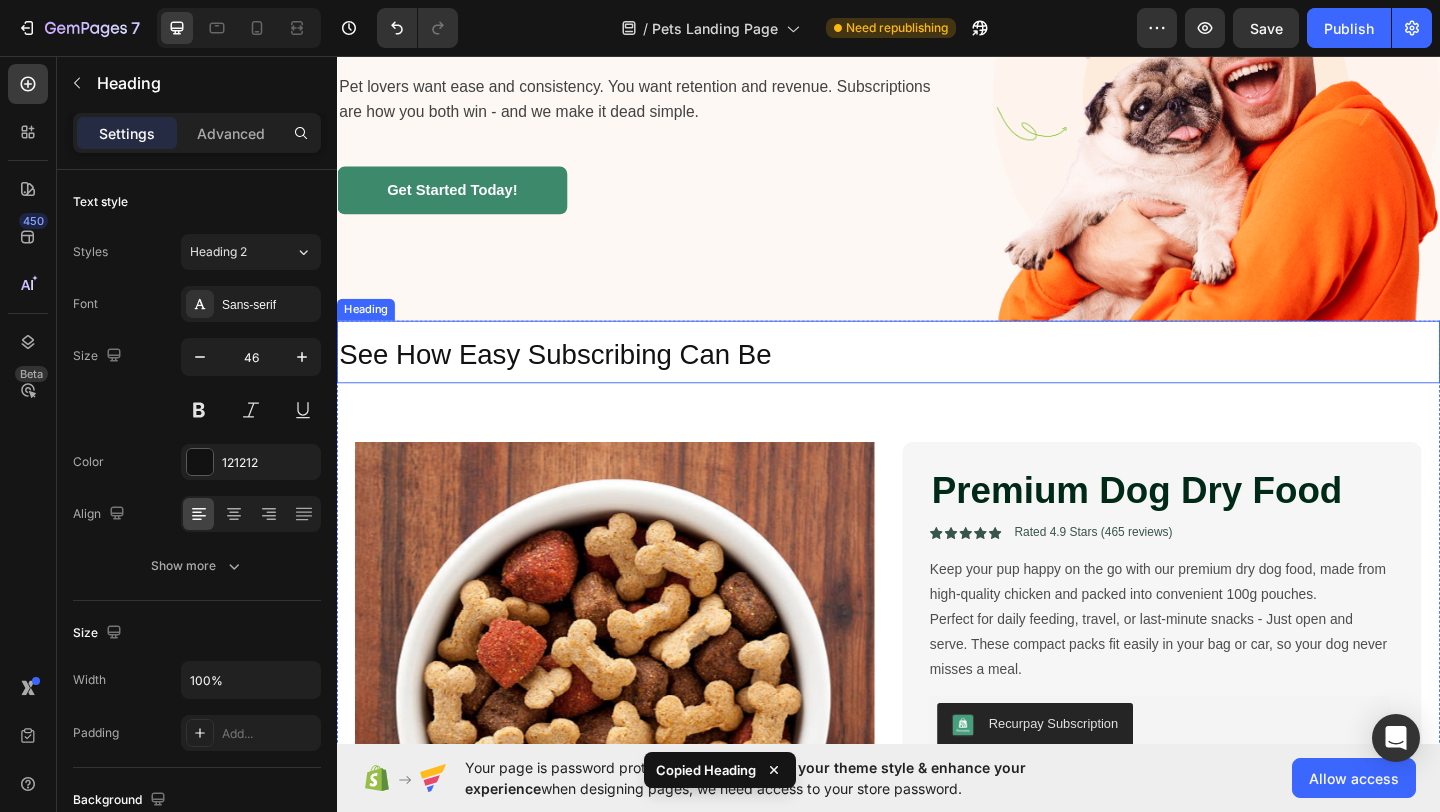 click on "See How Easy Subscribing Can Be" at bounding box center [574, 380] 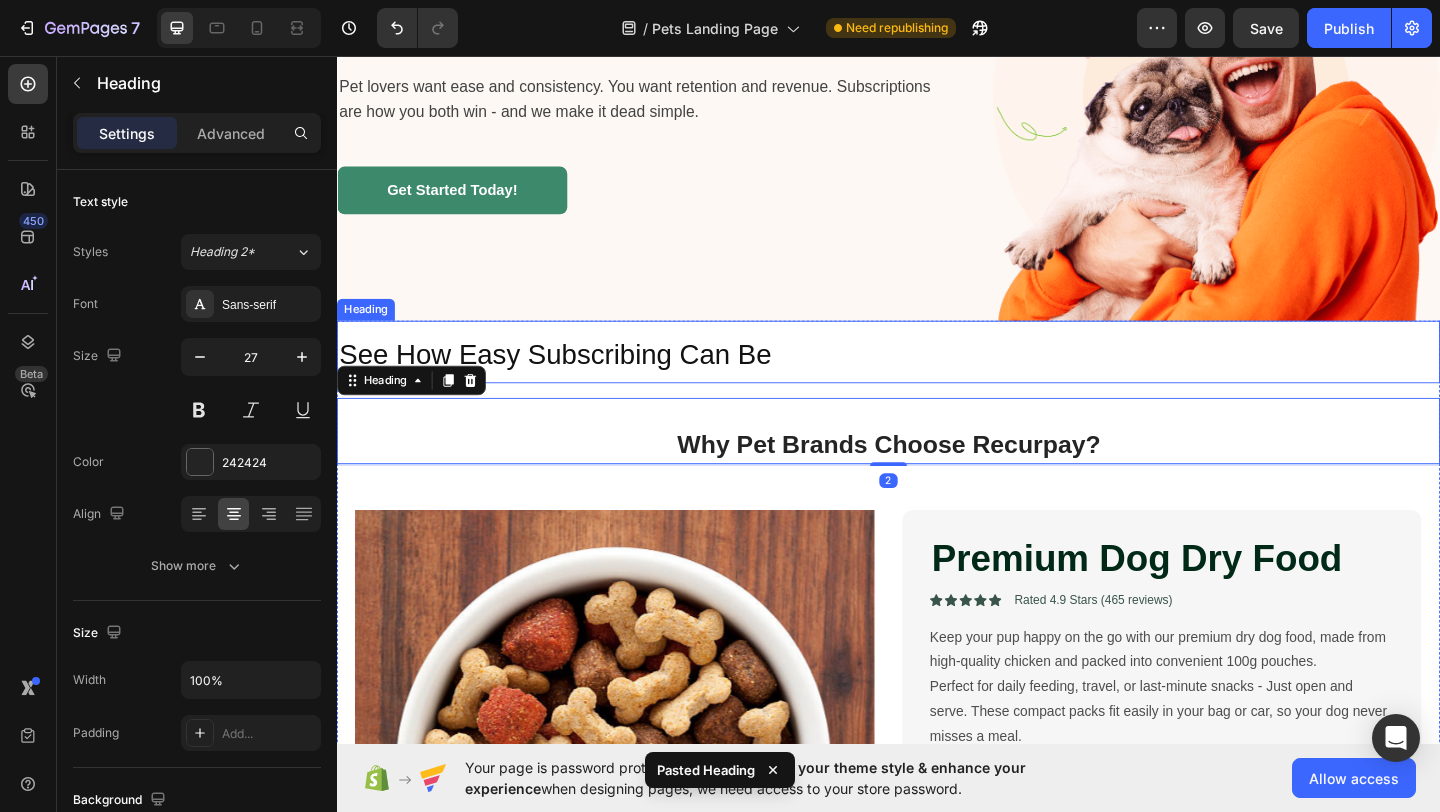 click on "See How Easy Subscribing Can Be" at bounding box center (937, 378) 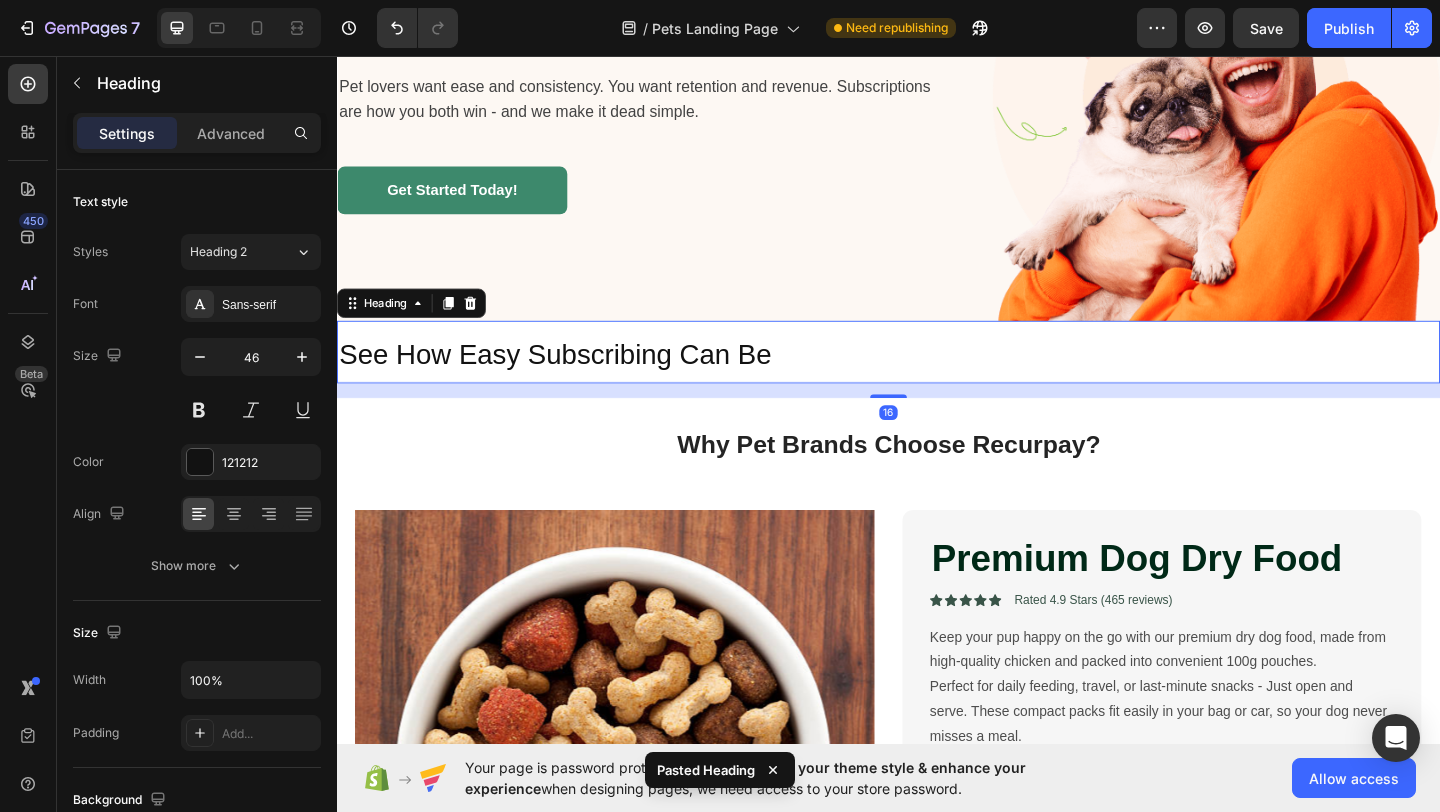 click on "See How Easy Subscribing Can Be" at bounding box center [937, 378] 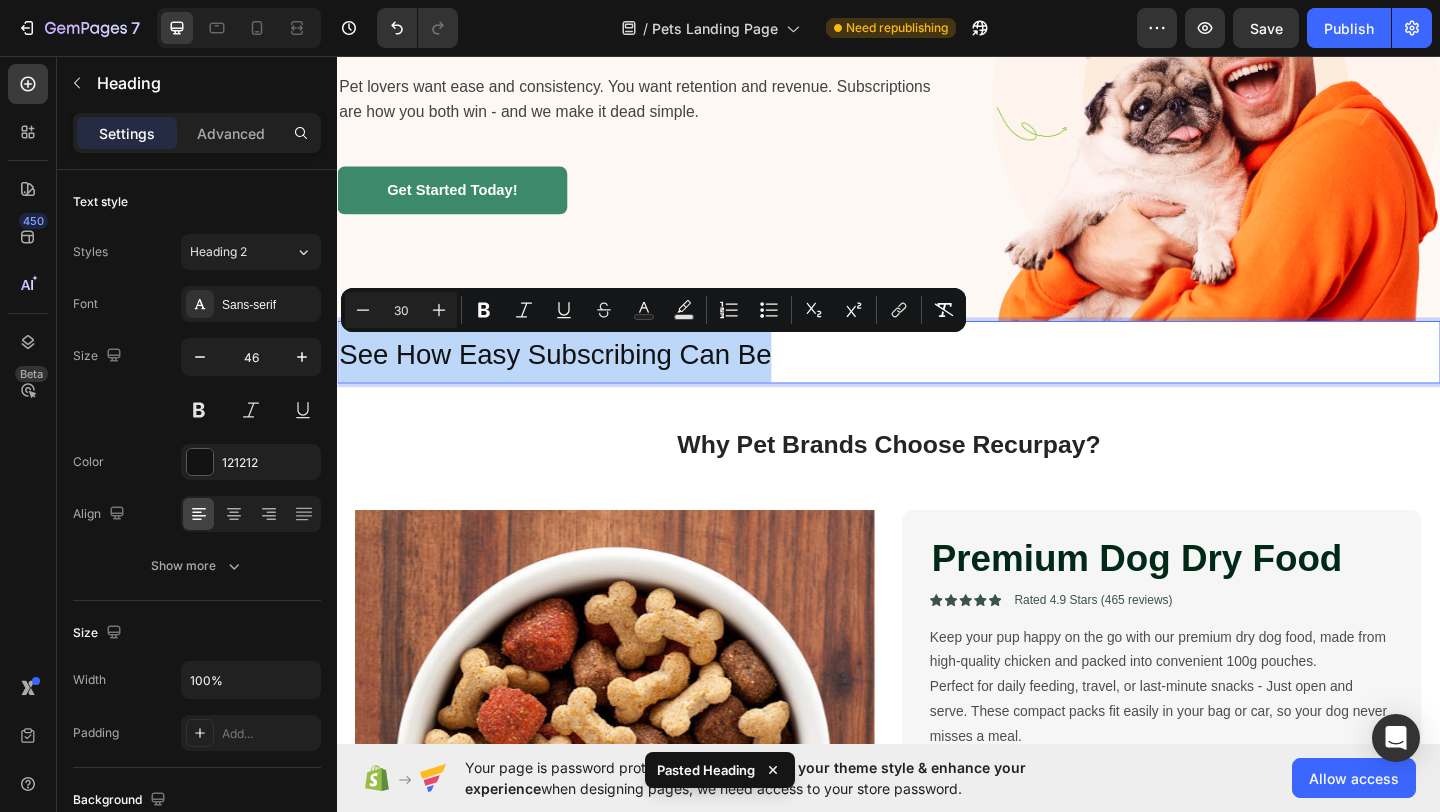click on "See How Easy Subscribing Can Be" at bounding box center (937, 378) 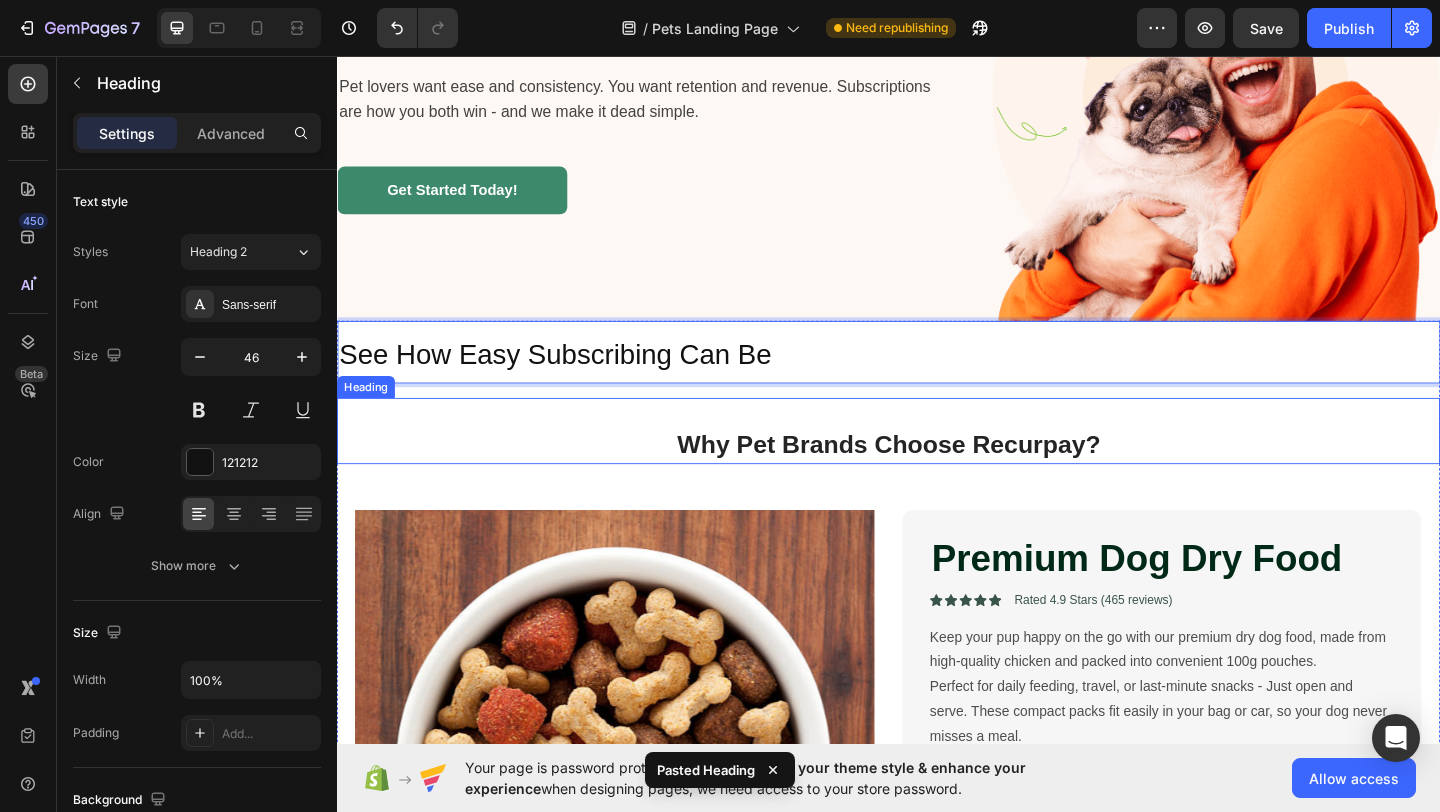 click on "Why Pet Brands Choose Recurpay? Heading" at bounding box center [937, 463] 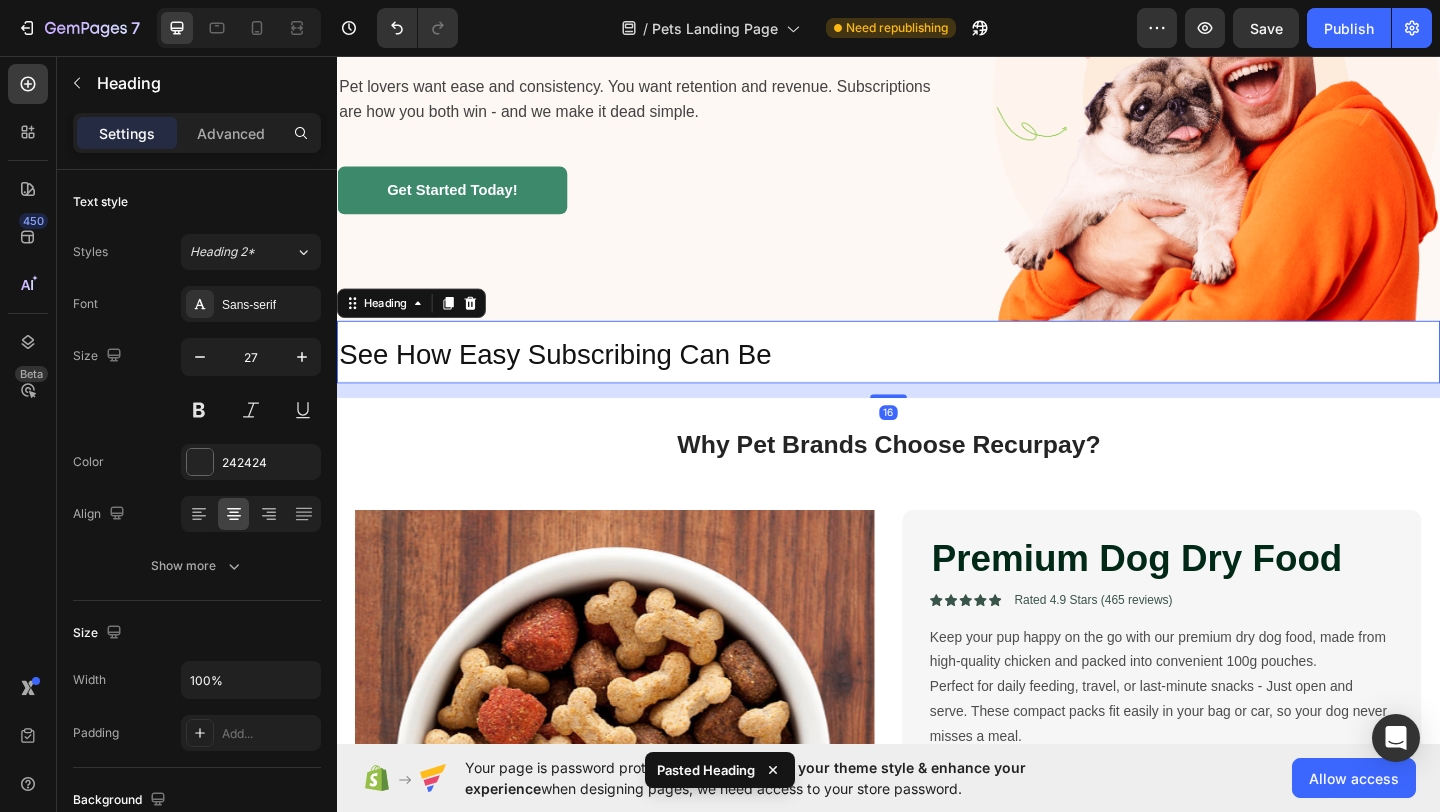 click on "⁠⁠⁠⁠⁠⁠⁠ See How Easy Subscribing Can Be" at bounding box center (937, 378) 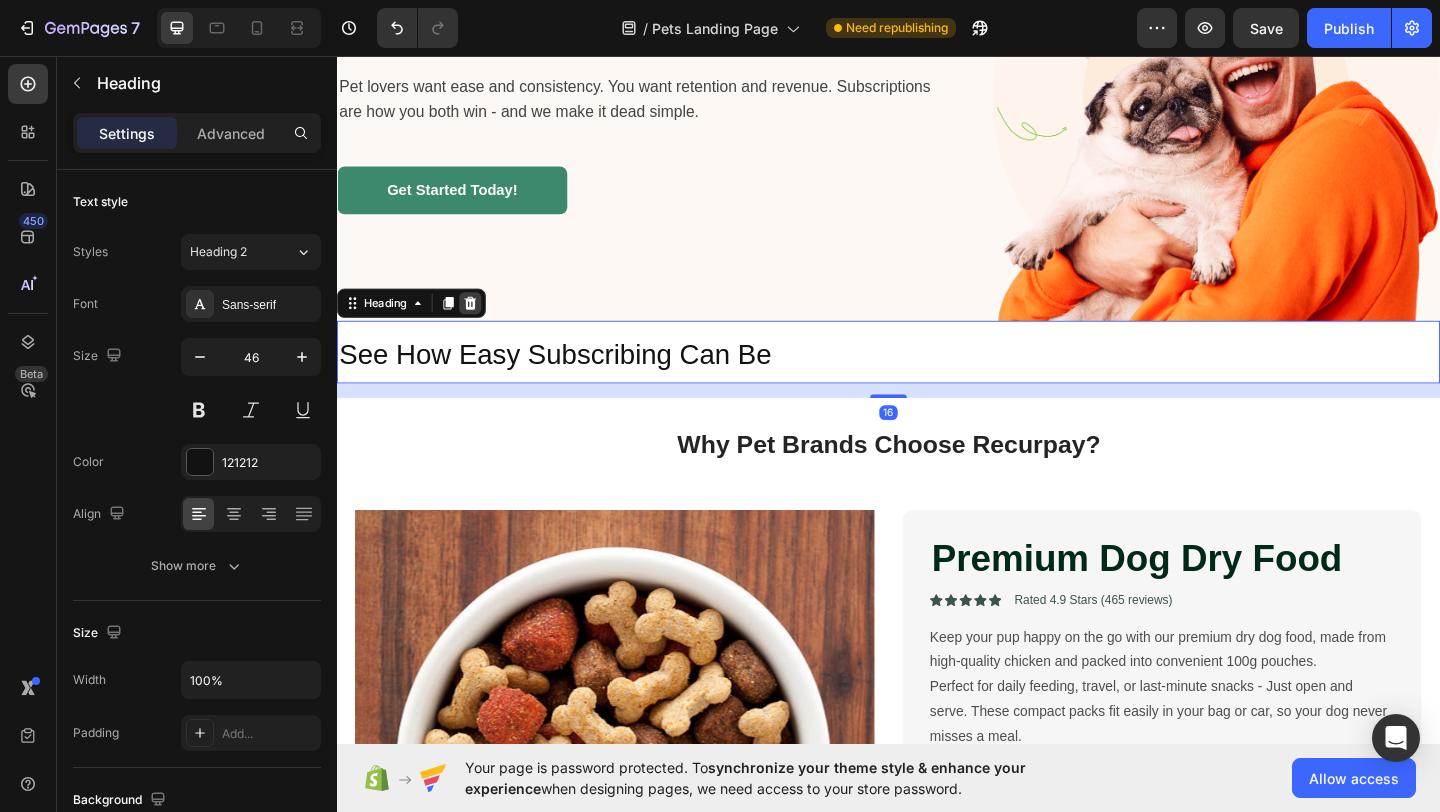 click at bounding box center (482, 325) 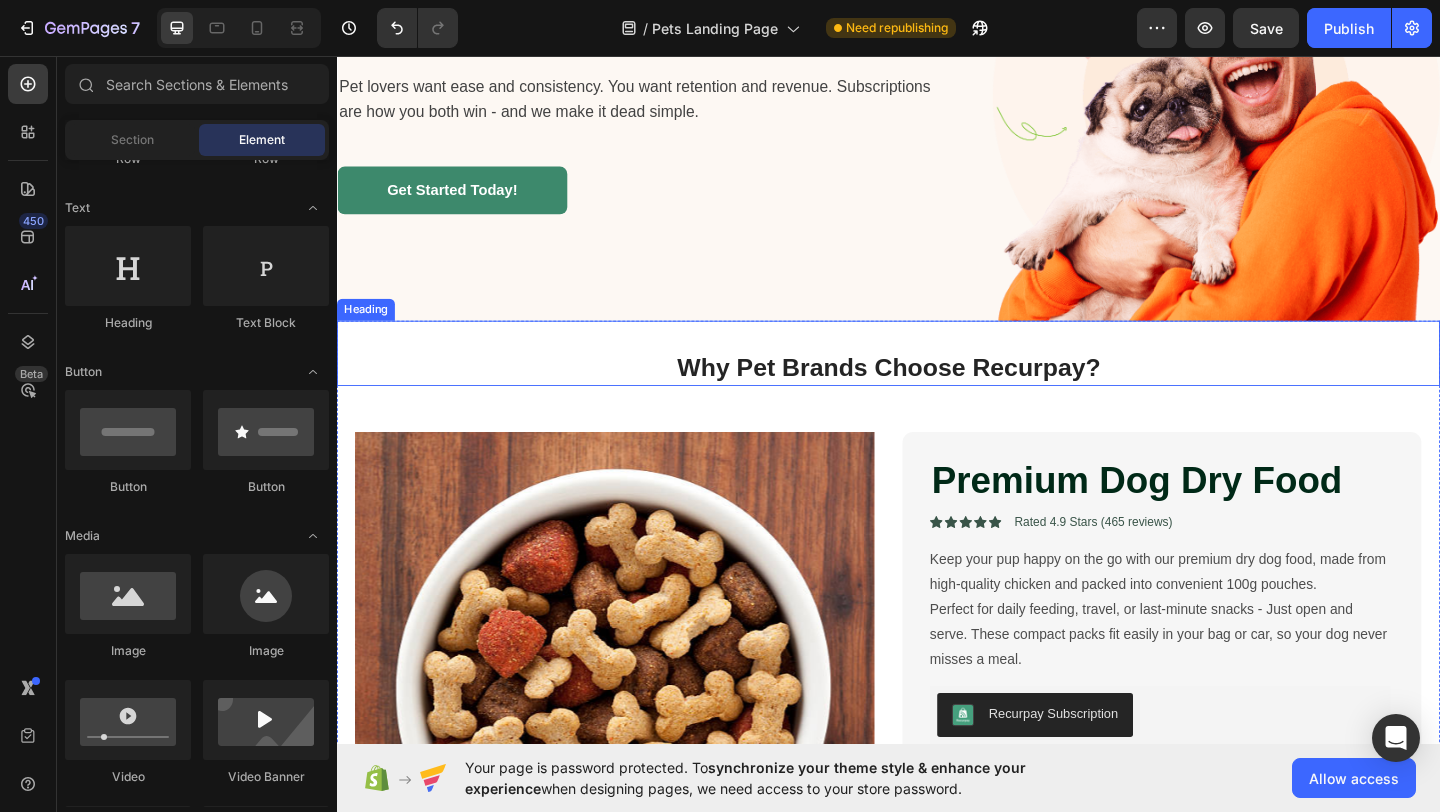 click on "Why Pet Brands Choose Recurpay?" at bounding box center (937, 395) 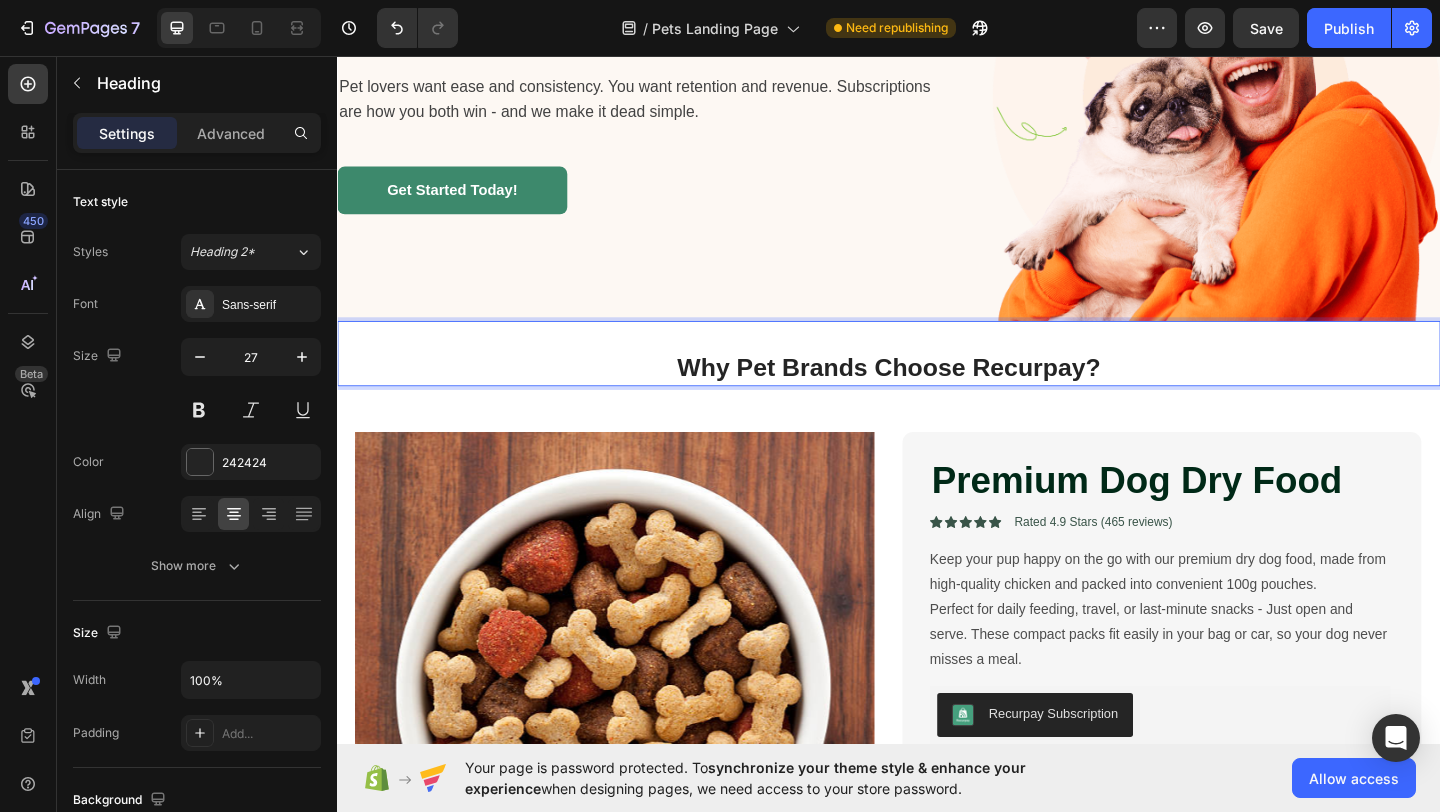 click on "Why Pet Brands Choose Recurpay?" at bounding box center (937, 395) 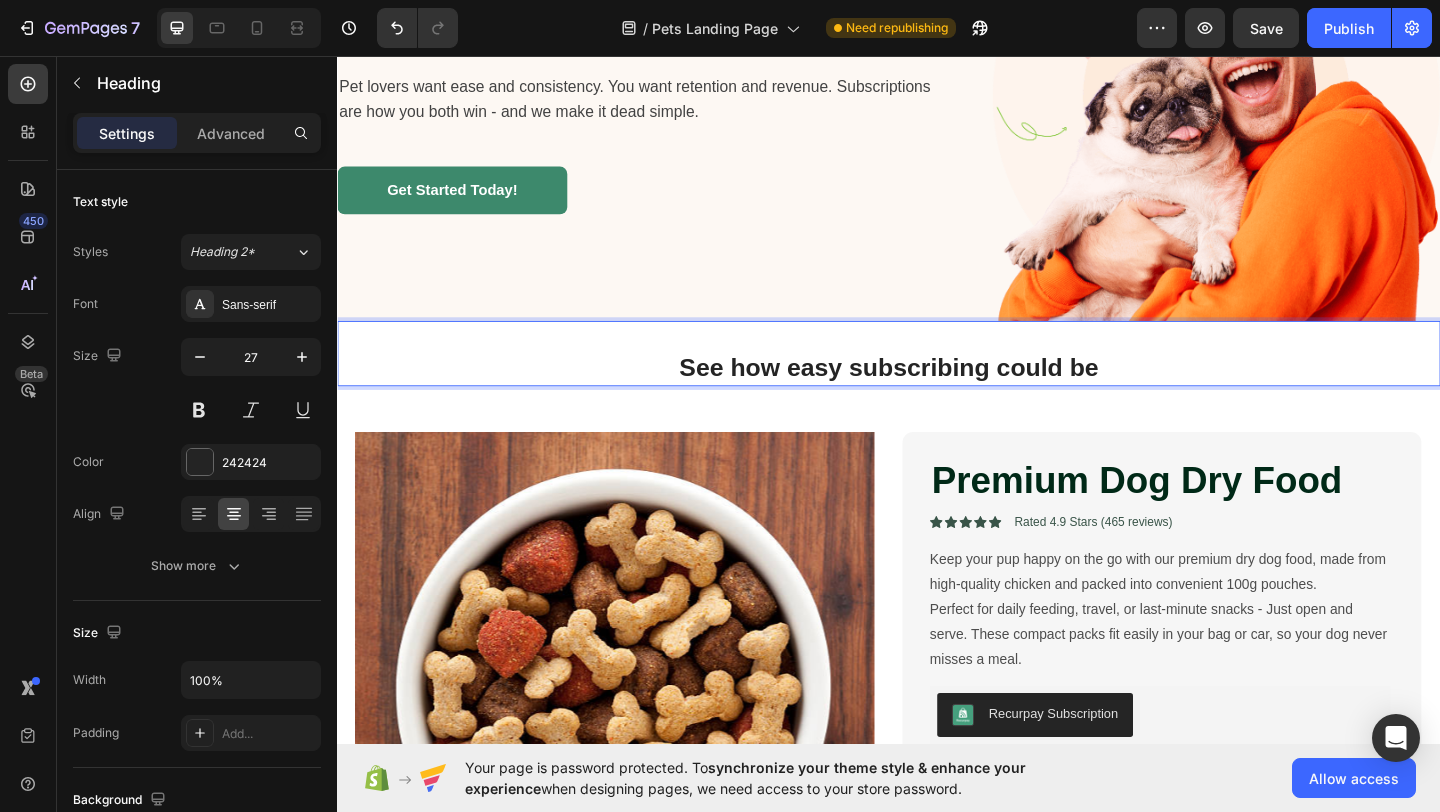 click on "See how easy subscribing could be" at bounding box center (937, 395) 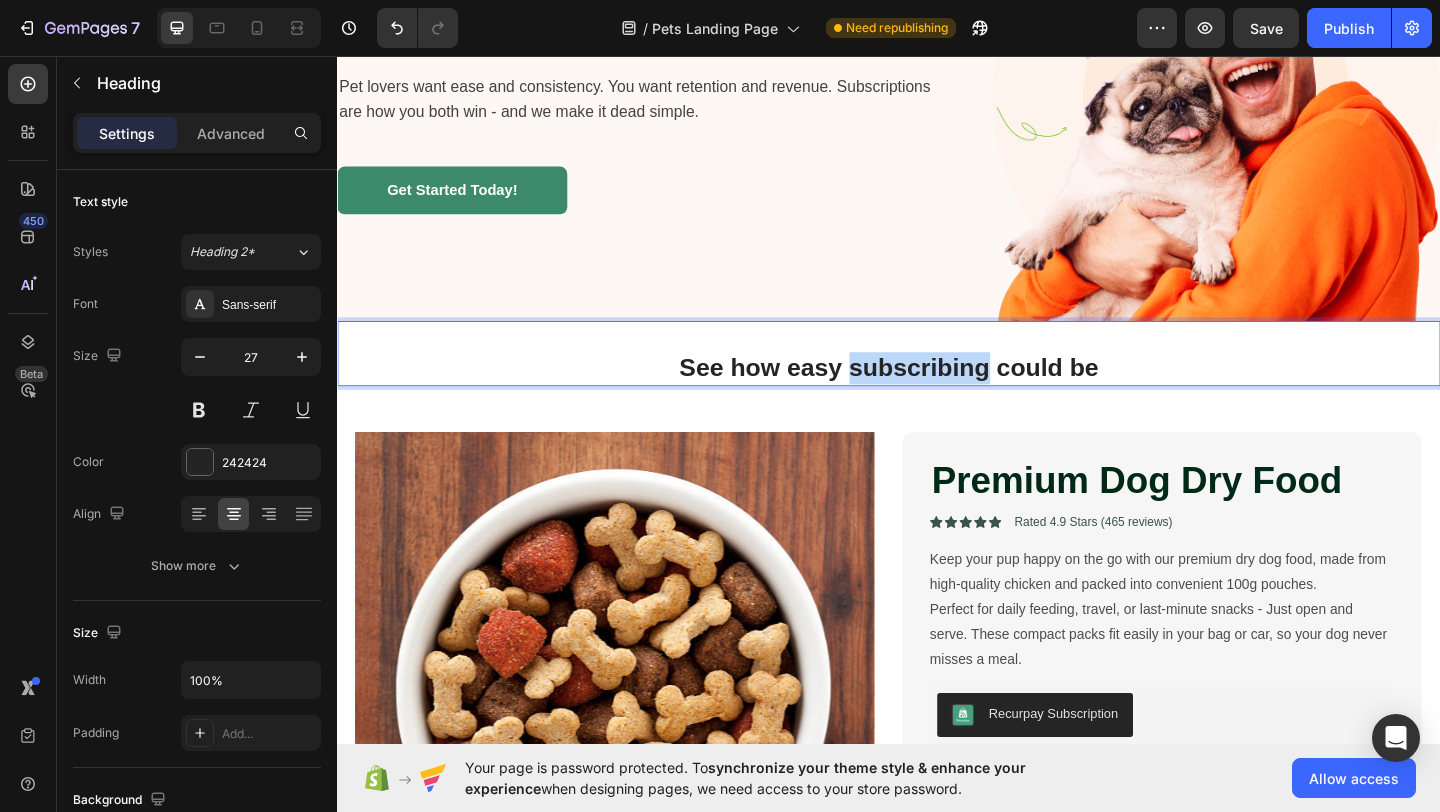 click on "See how easy subscribing could be" at bounding box center (937, 395) 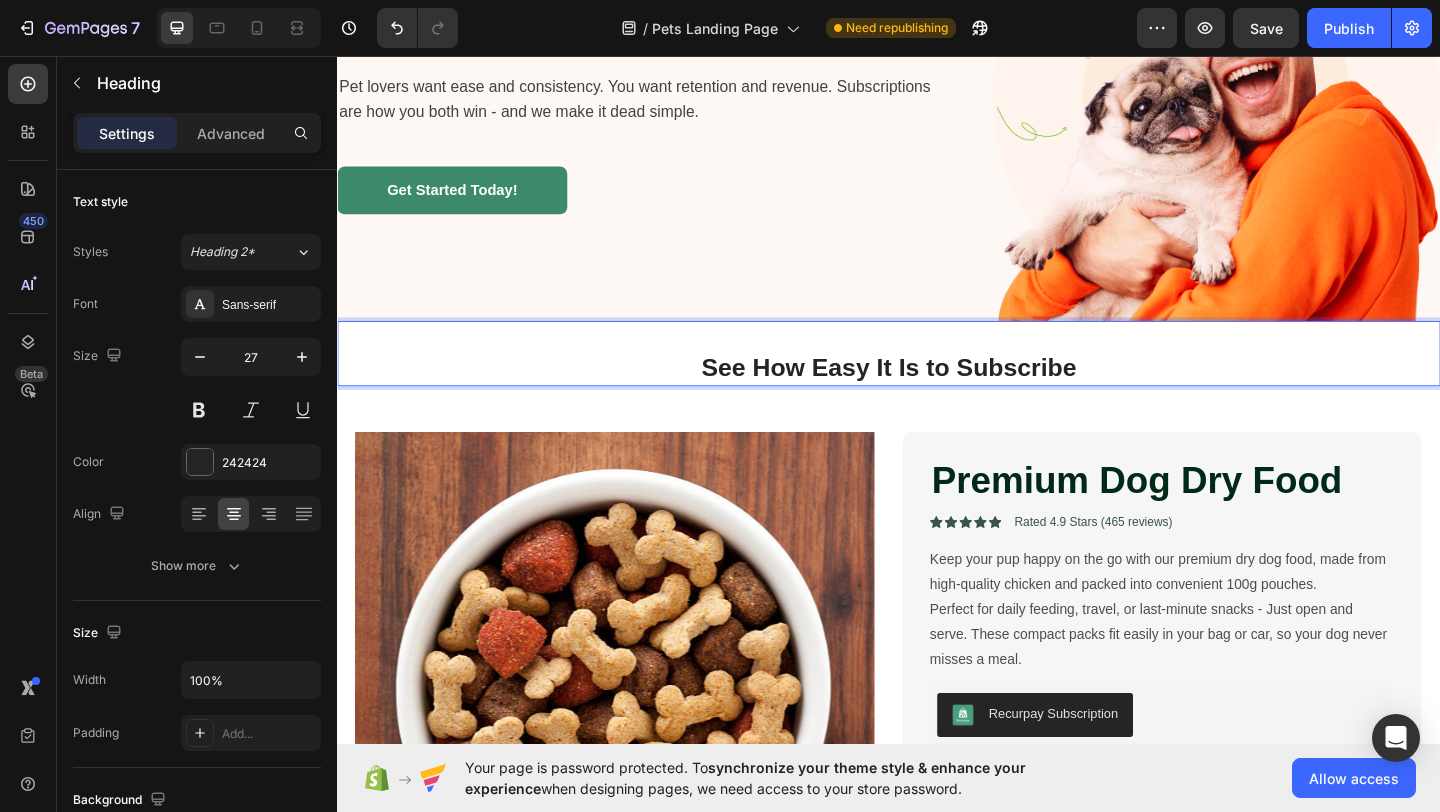click on "See How Easy It Is to Subscribe" at bounding box center (937, 395) 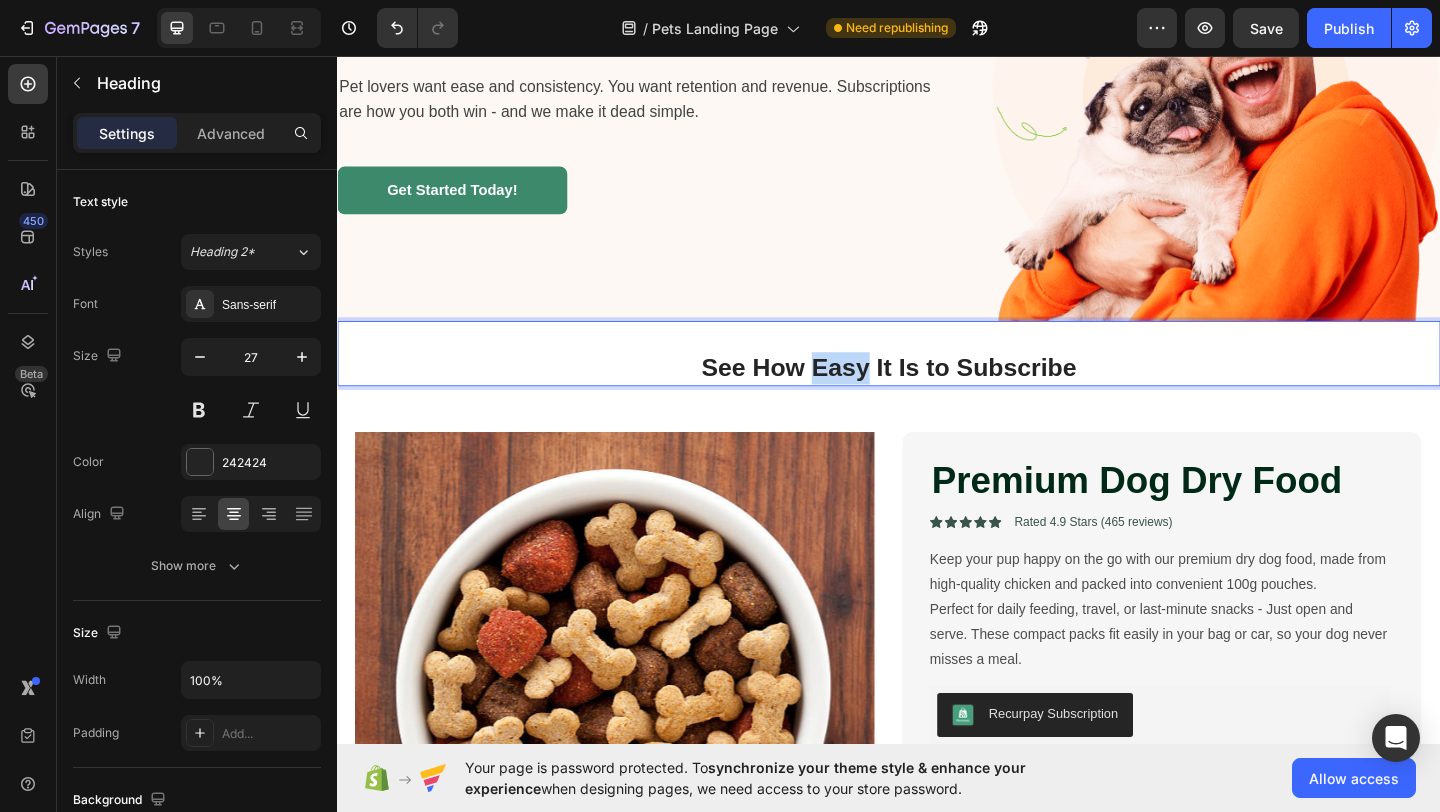 click on "See How Easy It Is to Subscribe" at bounding box center [937, 395] 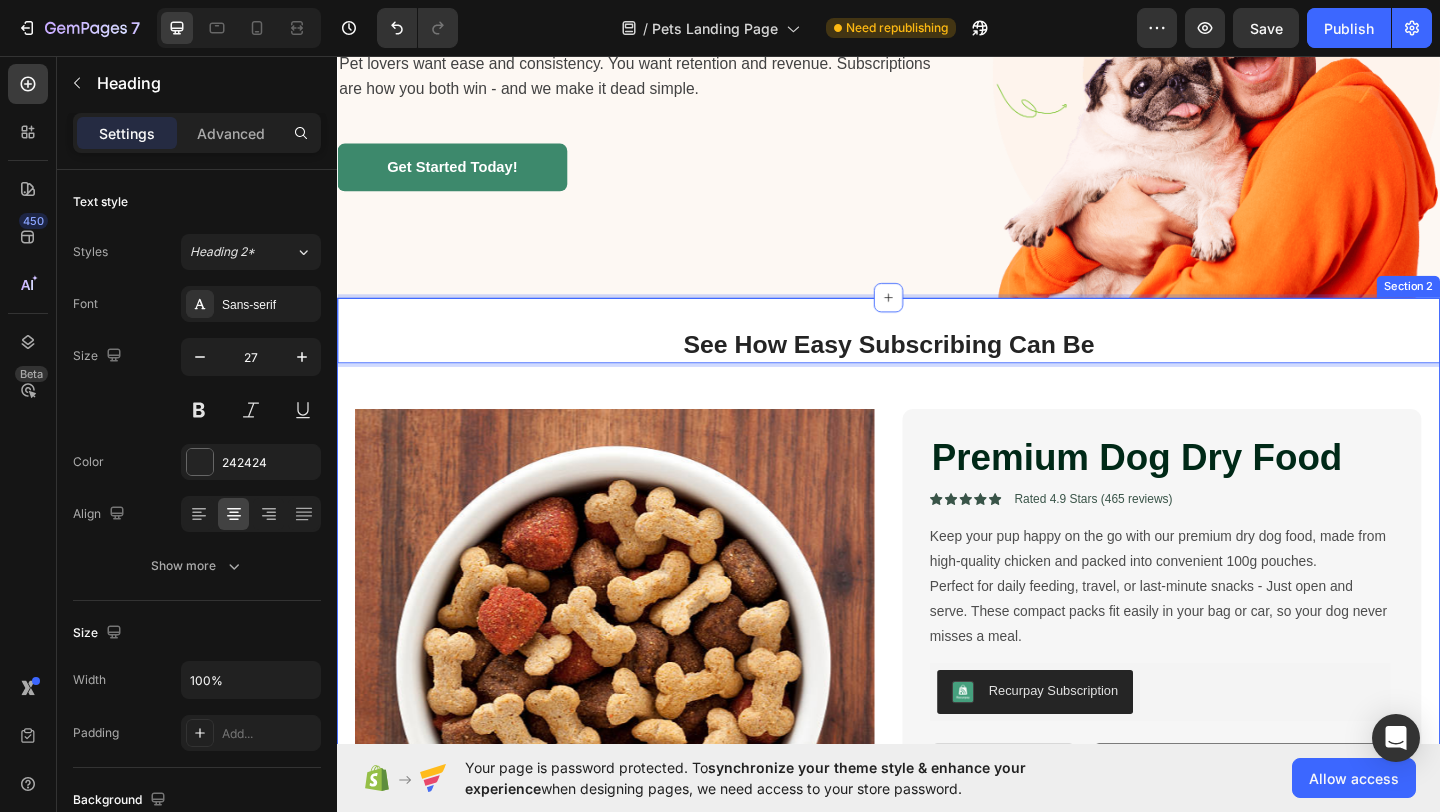scroll, scrollTop: 357, scrollLeft: 0, axis: vertical 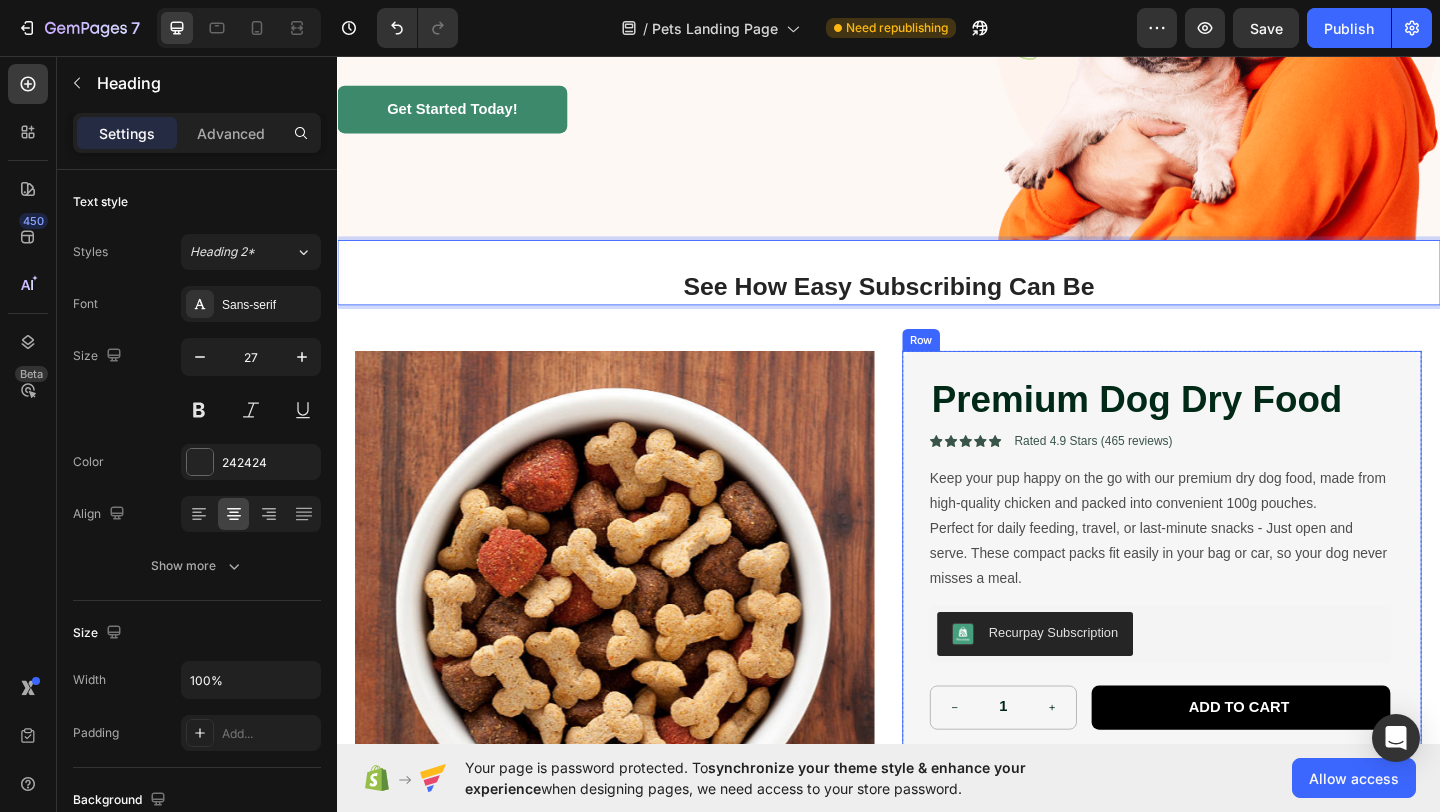 click on "Premium Dog Dry Food Product Title
Icon
Icon
Icon
Icon
Icon Icon List Rated 4.9 Stars (465 reviews) Text Block Row Keep your pup happy on the go with our premium dry dog food, made from high-quality chicken and packed into convenient 100g pouches.
Perfect for daily feeding, travel, or last-minute snacks - Just open and serve. These compact packs fit easily in your bag or car, so your dog never misses a meal.   Product Description Recurpay Subscription Recurpay Subscription
1
Product Quantity Add to cart Add to Cart Row Row" at bounding box center (1234, 595) 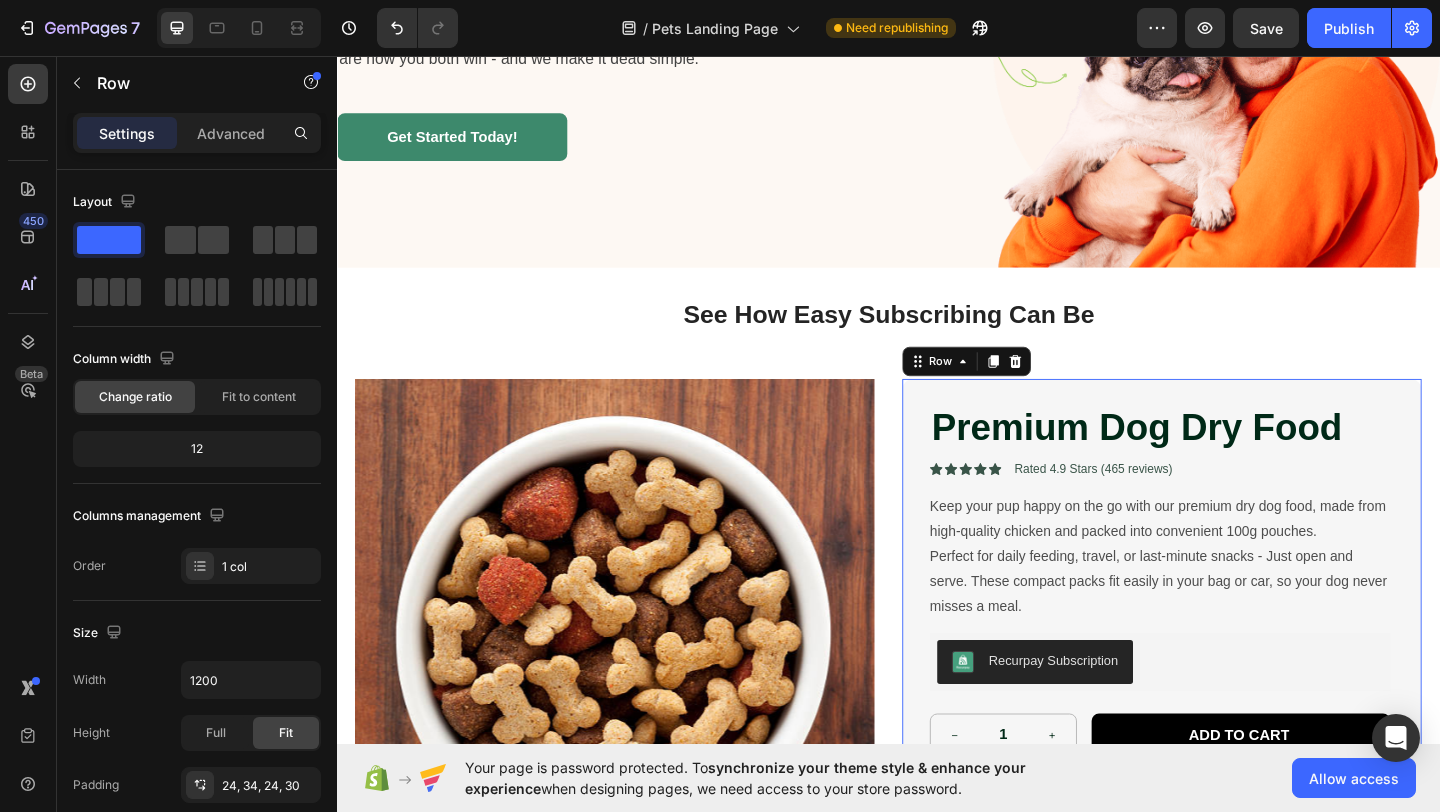 scroll, scrollTop: 300, scrollLeft: 0, axis: vertical 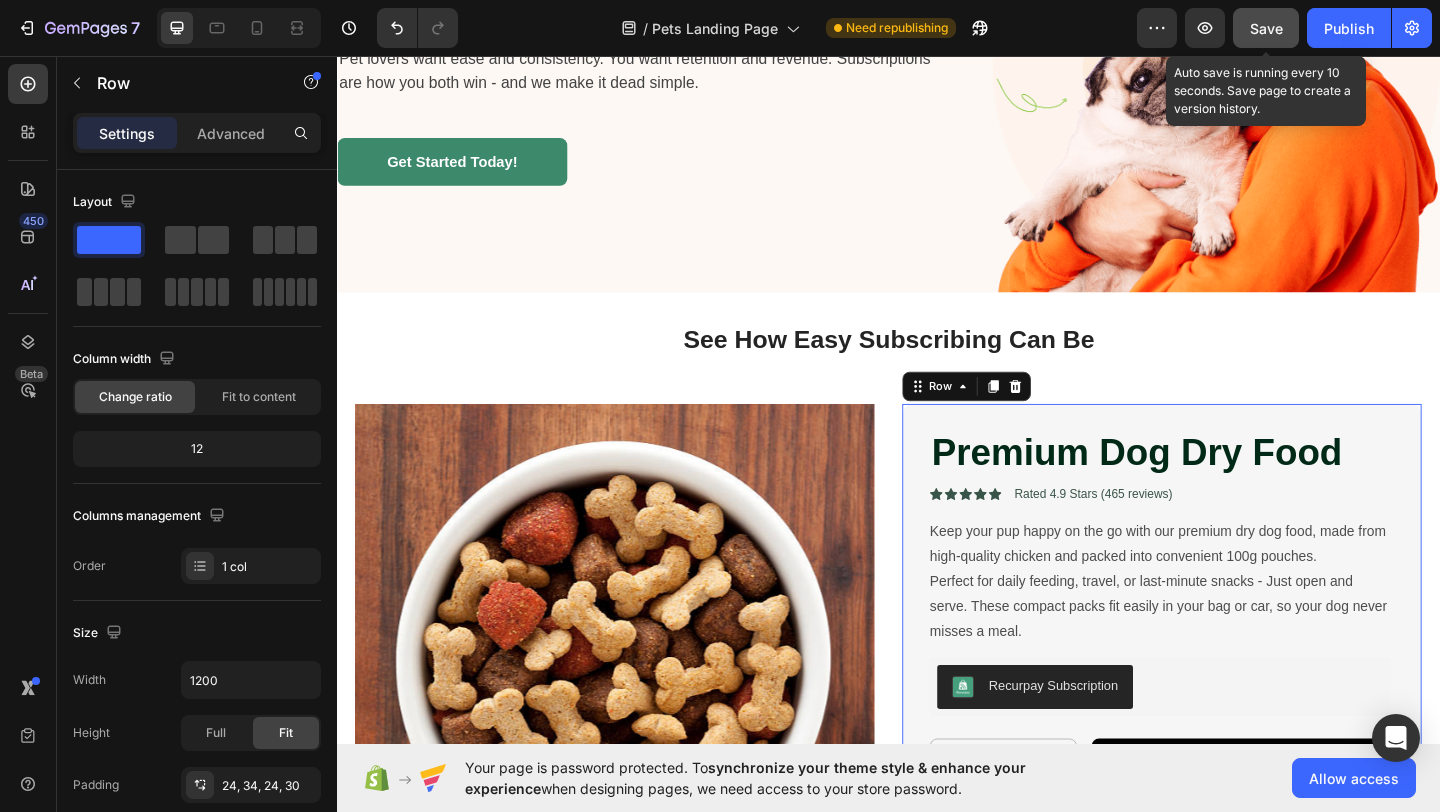 click on "Save" at bounding box center [1266, 28] 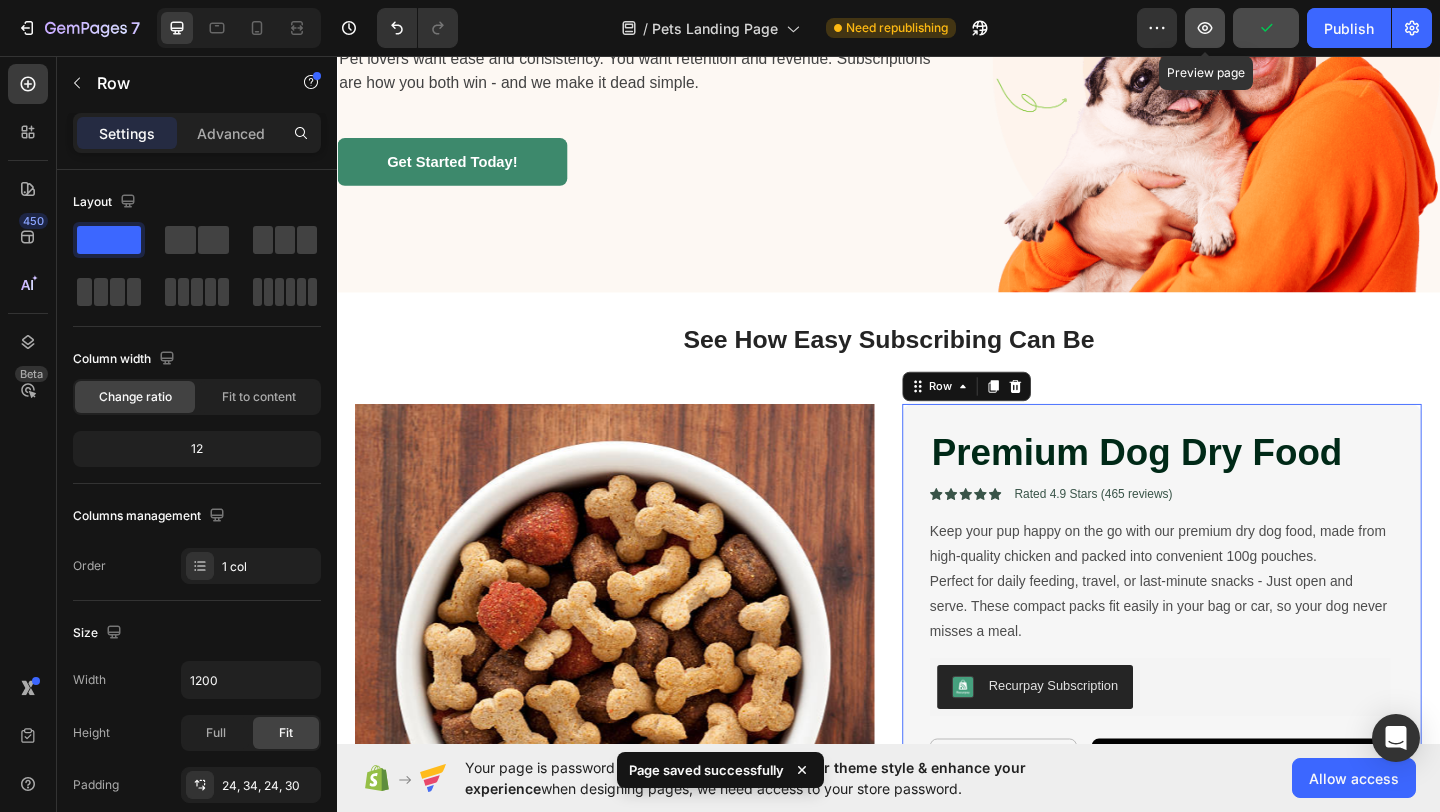 click 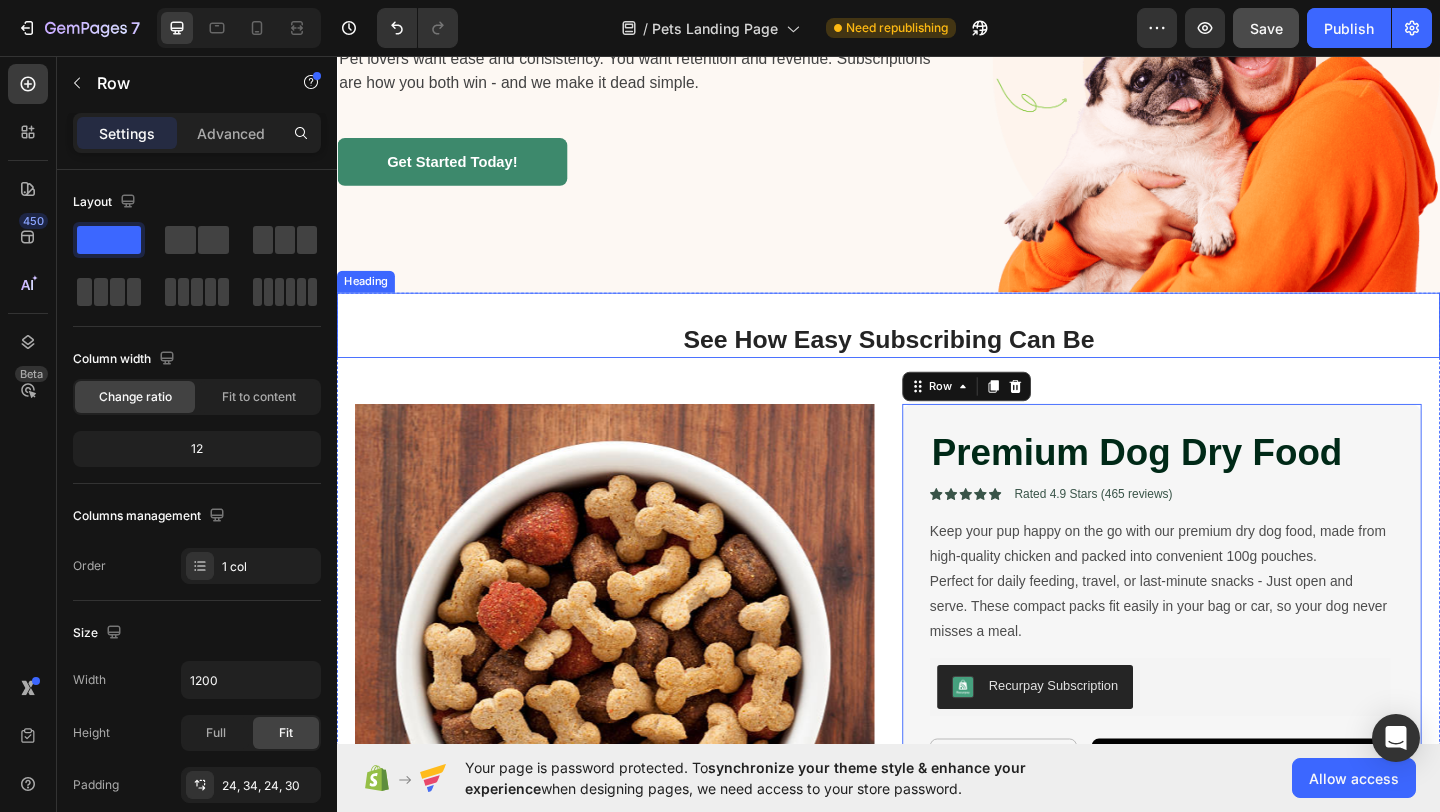 click on "See How Easy Subscribing Can Be" at bounding box center [936, 364] 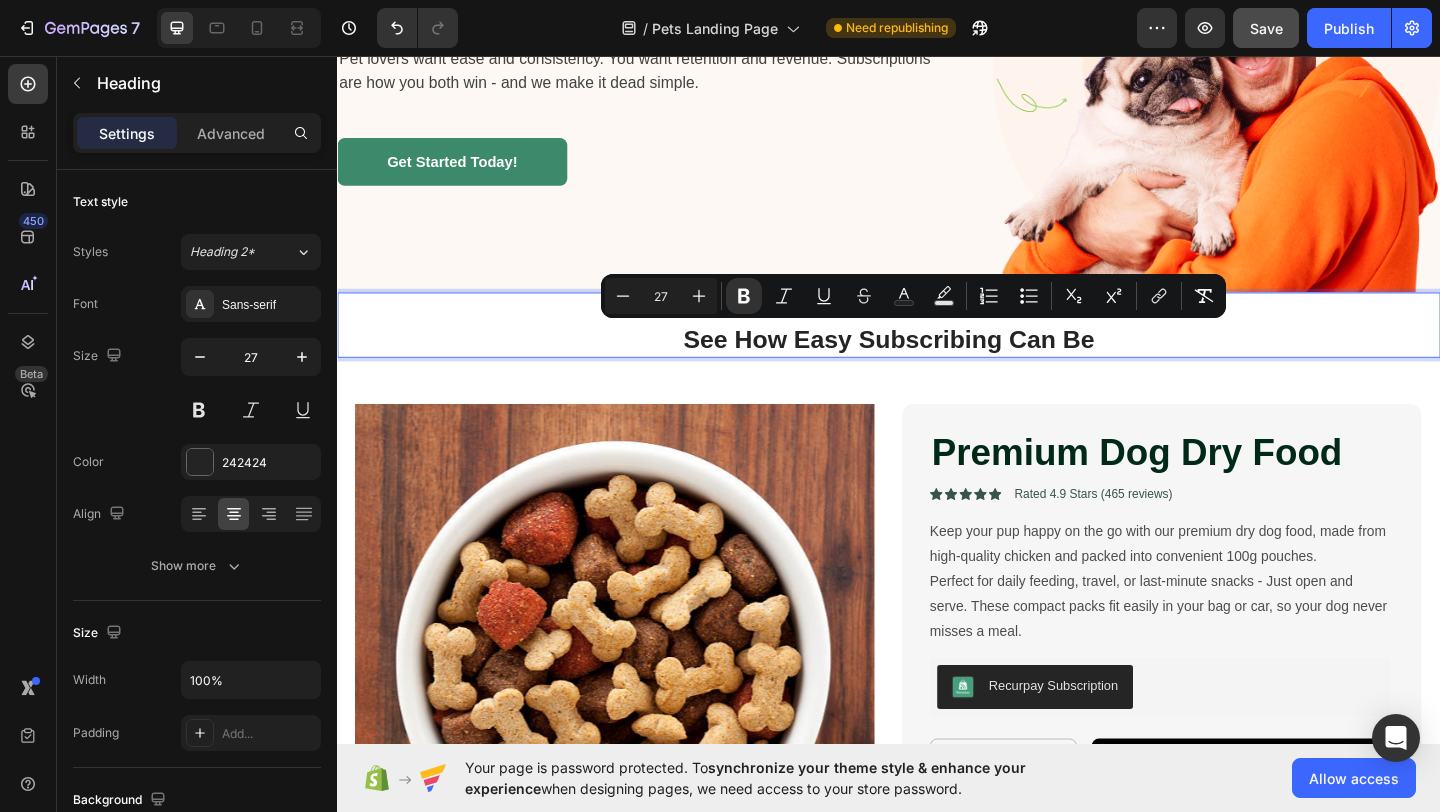 click on "See How Easy Subscribing Can Be" at bounding box center (936, 364) 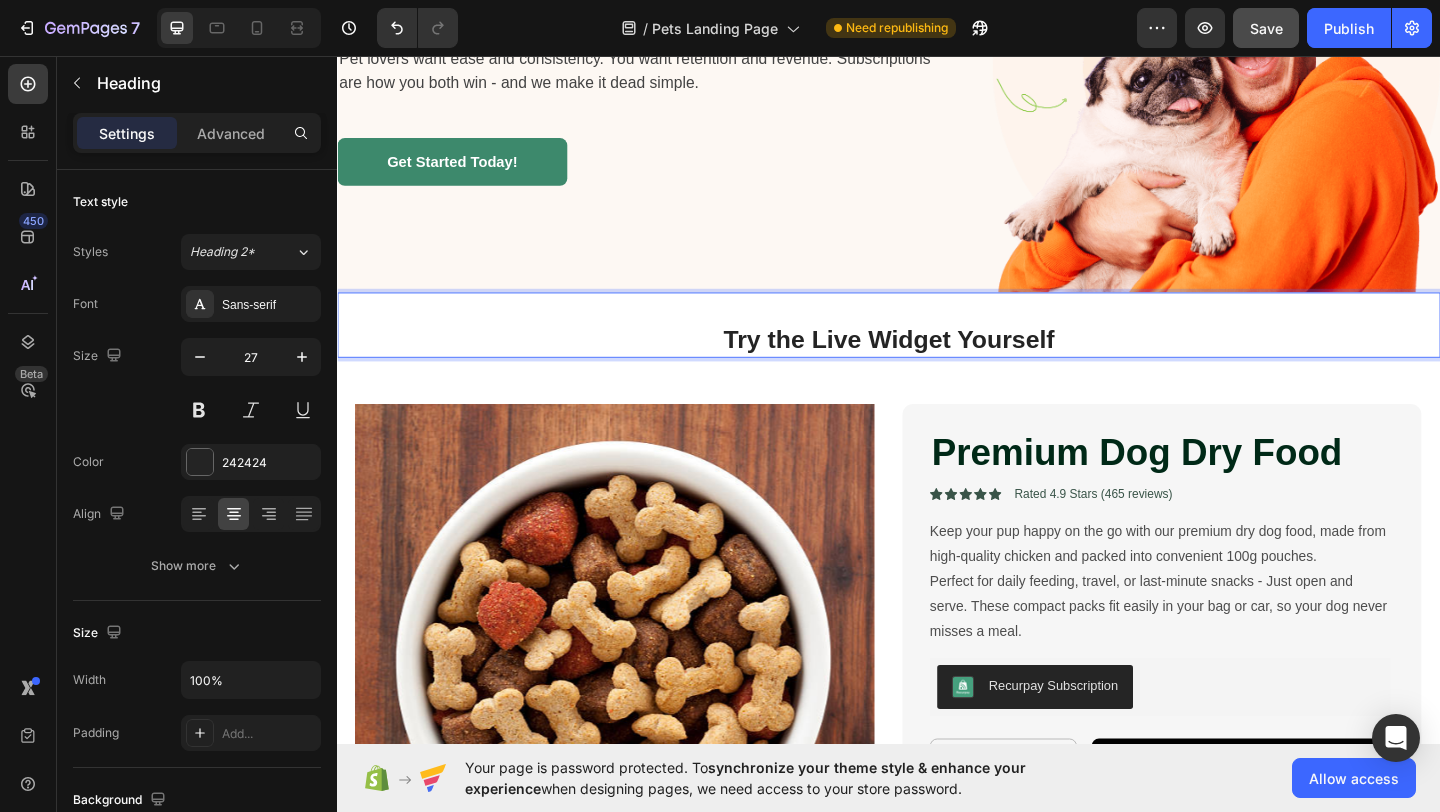 click on "Try the Live Widget Yourself" at bounding box center [937, 364] 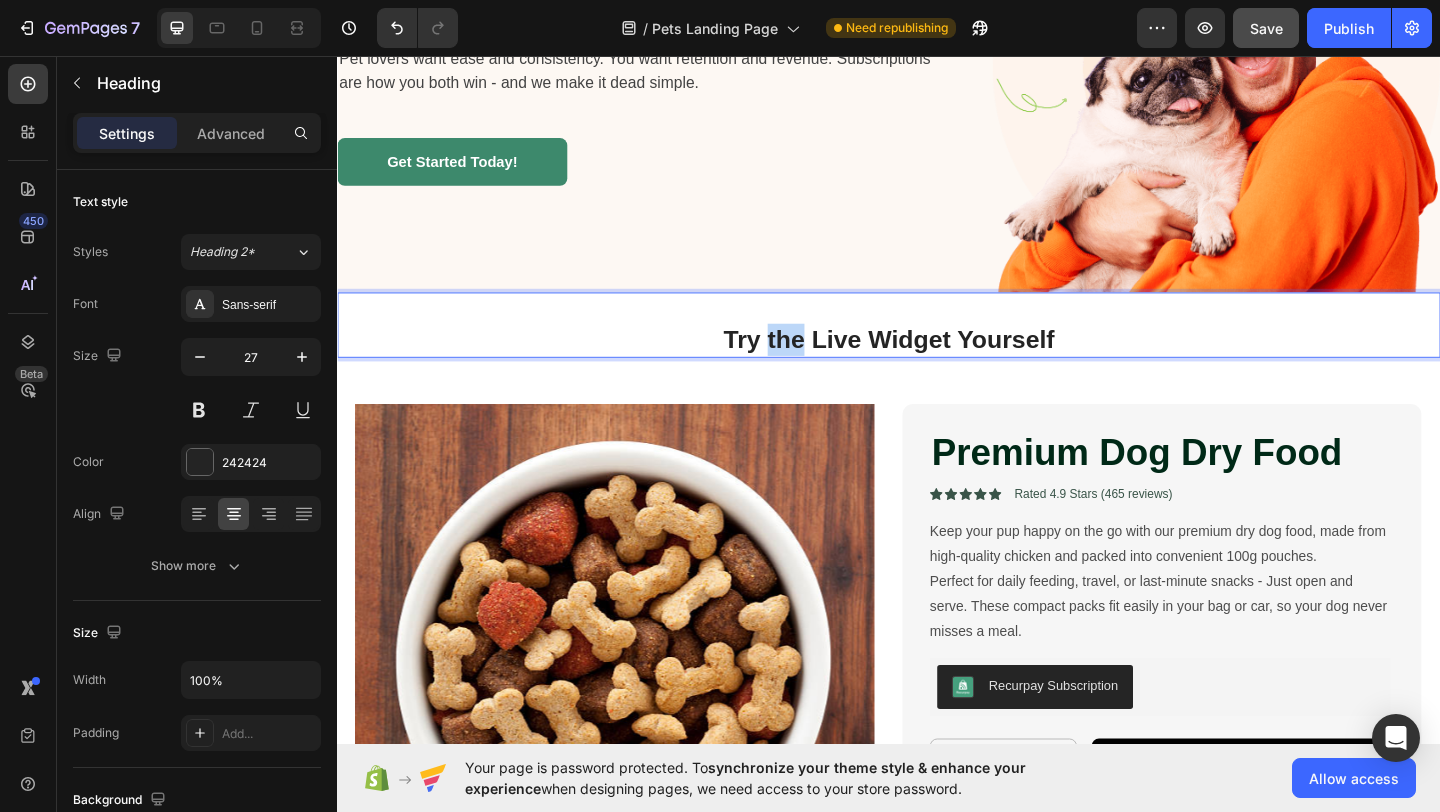 click on "Try the Live Widget Yourself" at bounding box center (937, 364) 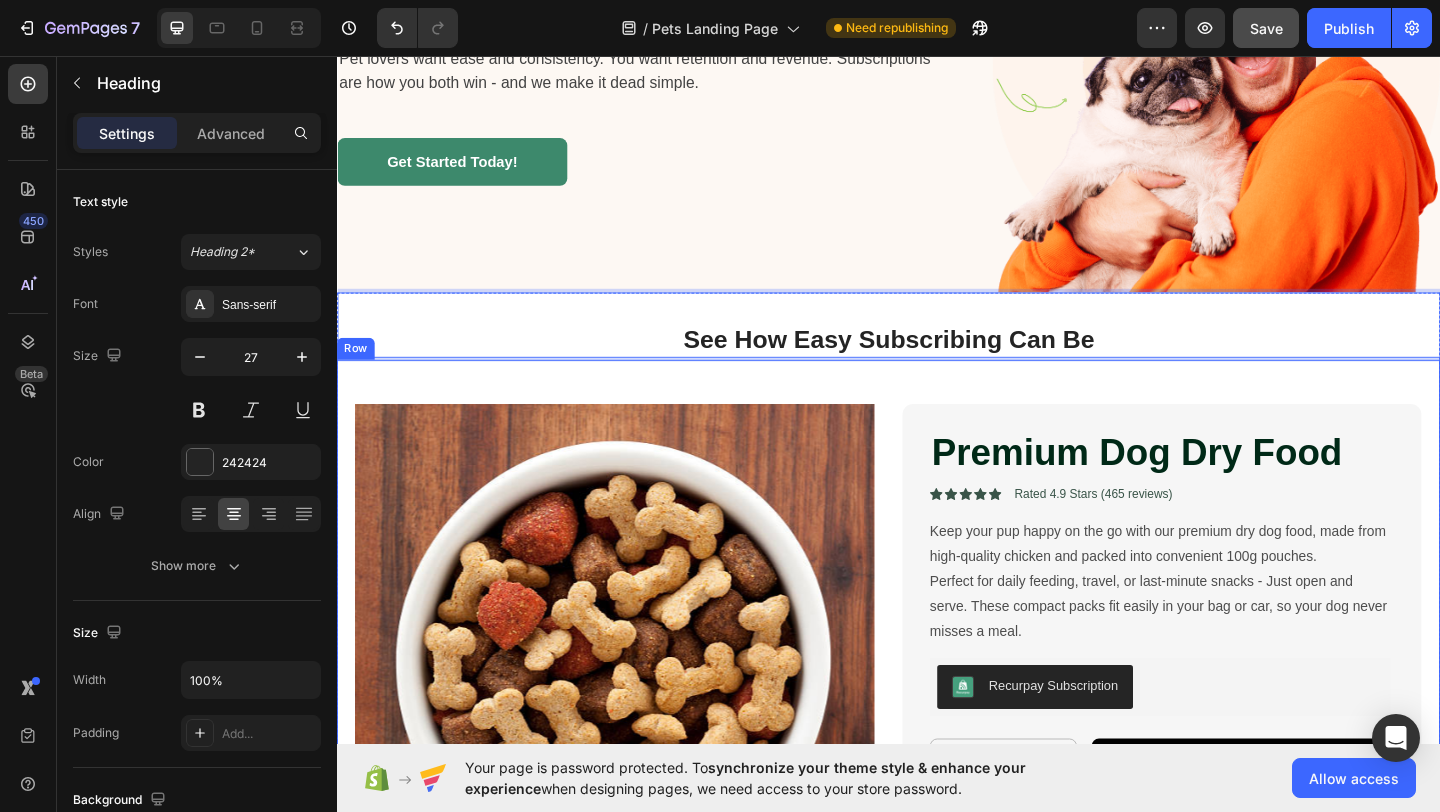 click on "Product Images Premium Dog Dry Food Product Title
Icon
Icon
Icon
Icon
Icon Icon List Rated 4.9 Stars (465 reviews) Text Block Row Keep your pup happy on the go with our premium dry dog food, made from high-quality chicken and packed into convenient 100g pouches.
Perfect for daily feeding, travel, or last-minute snacks - Just open and serve. These compact packs fit easily in your bag or car, so your dog never misses a meal.   Product Description Recurpay Subscription Recurpay Subscription
1
Product Quantity Add to cart Add to Cart Row Row Row Product Row" at bounding box center [937, 756] 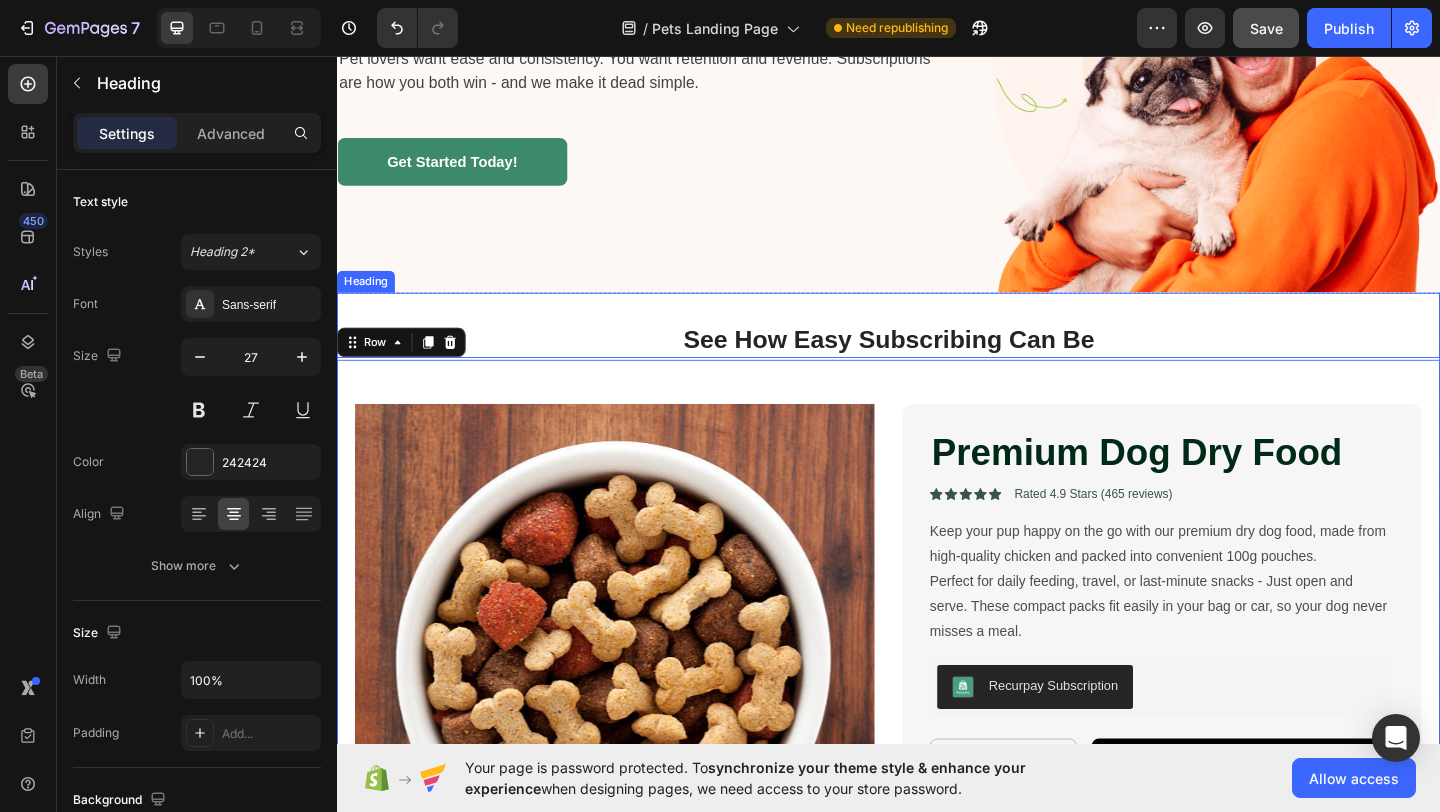 click on "⁠⁠⁠⁠⁠⁠⁠ See How Easy Subscribing Can Be" at bounding box center [937, 364] 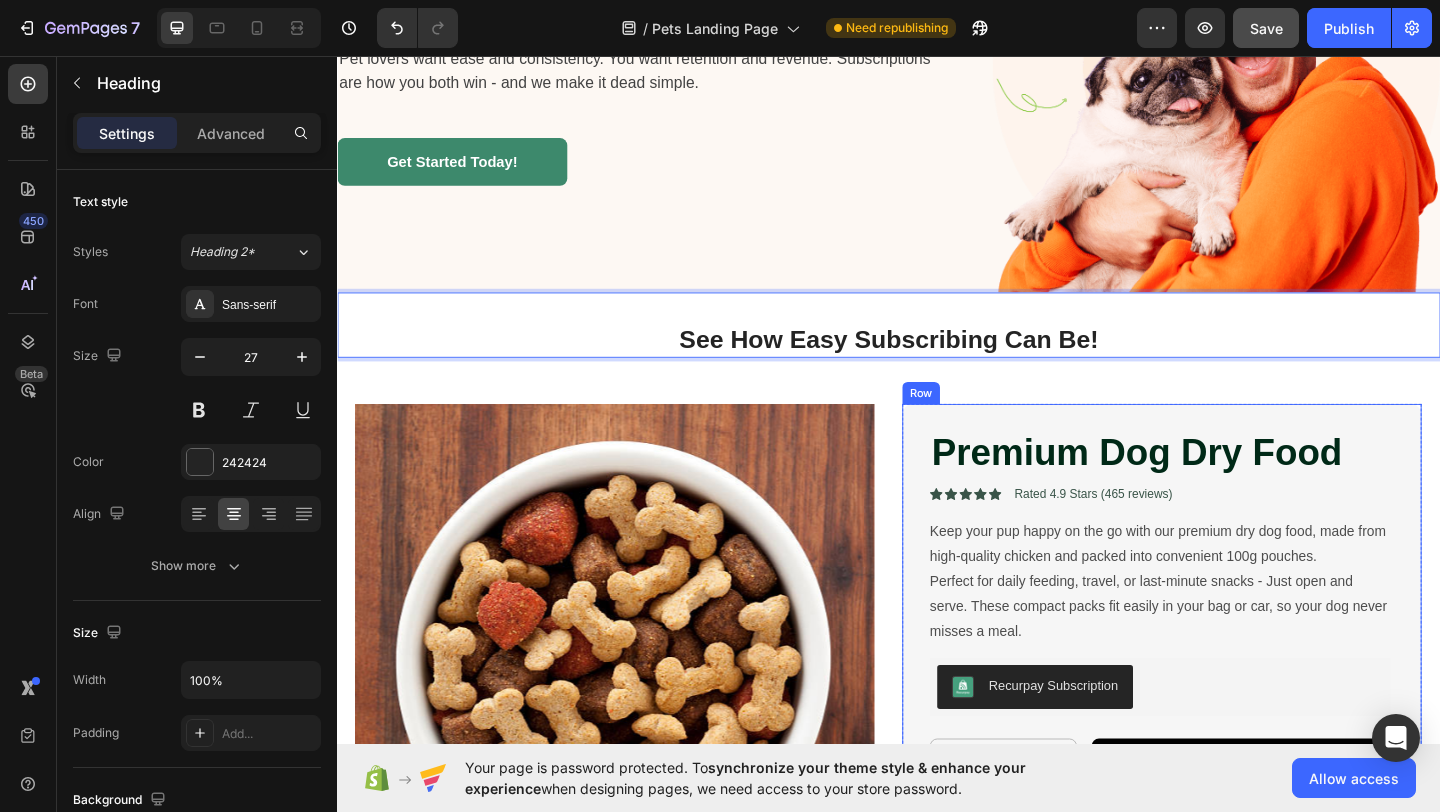 click on "Premium Dog Dry Food Product Title
Icon
Icon
Icon
Icon
Icon Icon List Rated 4.9 Stars (465 reviews) Text Block Row Keep your pup happy on the go with our premium dry dog food, made from high-quality chicken and packed into convenient 100g pouches.
Perfect for daily feeding, travel, or last-minute snacks - Just open and serve. These compact packs fit easily in your bag or car, so your dog never misses a meal.   Product Description Recurpay Subscription Recurpay Subscription
1
Product Quantity Add to cart Add to Cart Row Row" at bounding box center (1234, 652) 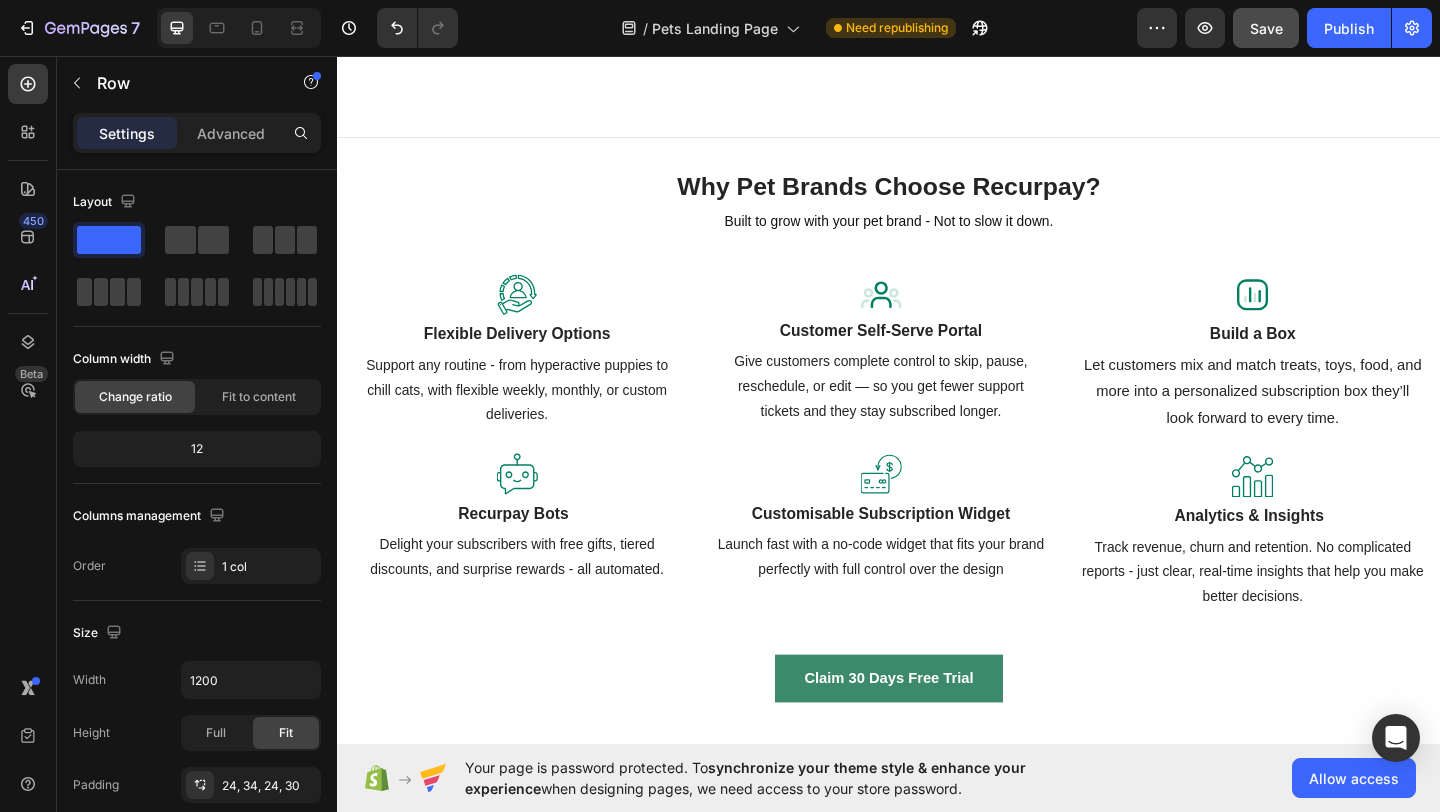 scroll, scrollTop: 2564, scrollLeft: 0, axis: vertical 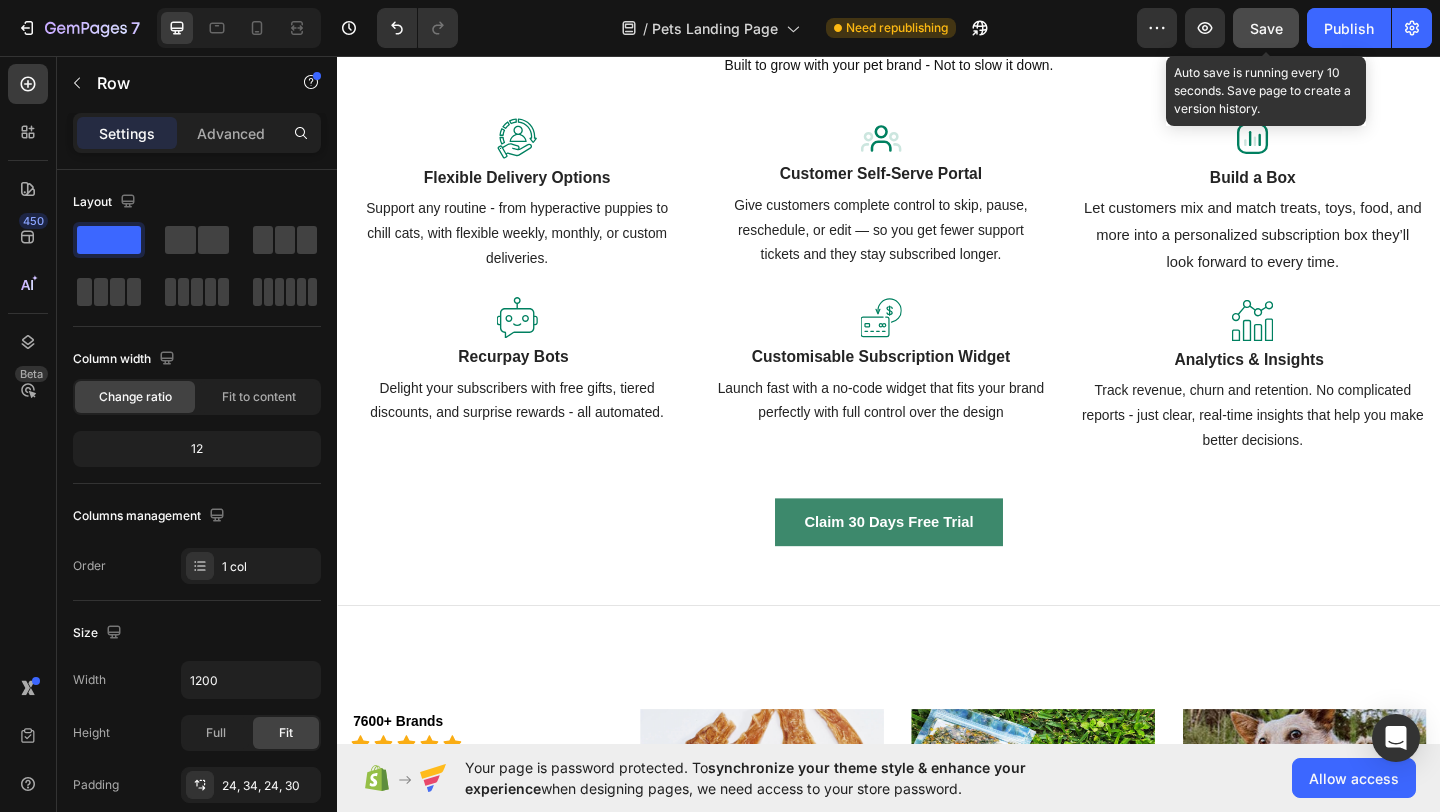 click on "Save" at bounding box center (1266, 28) 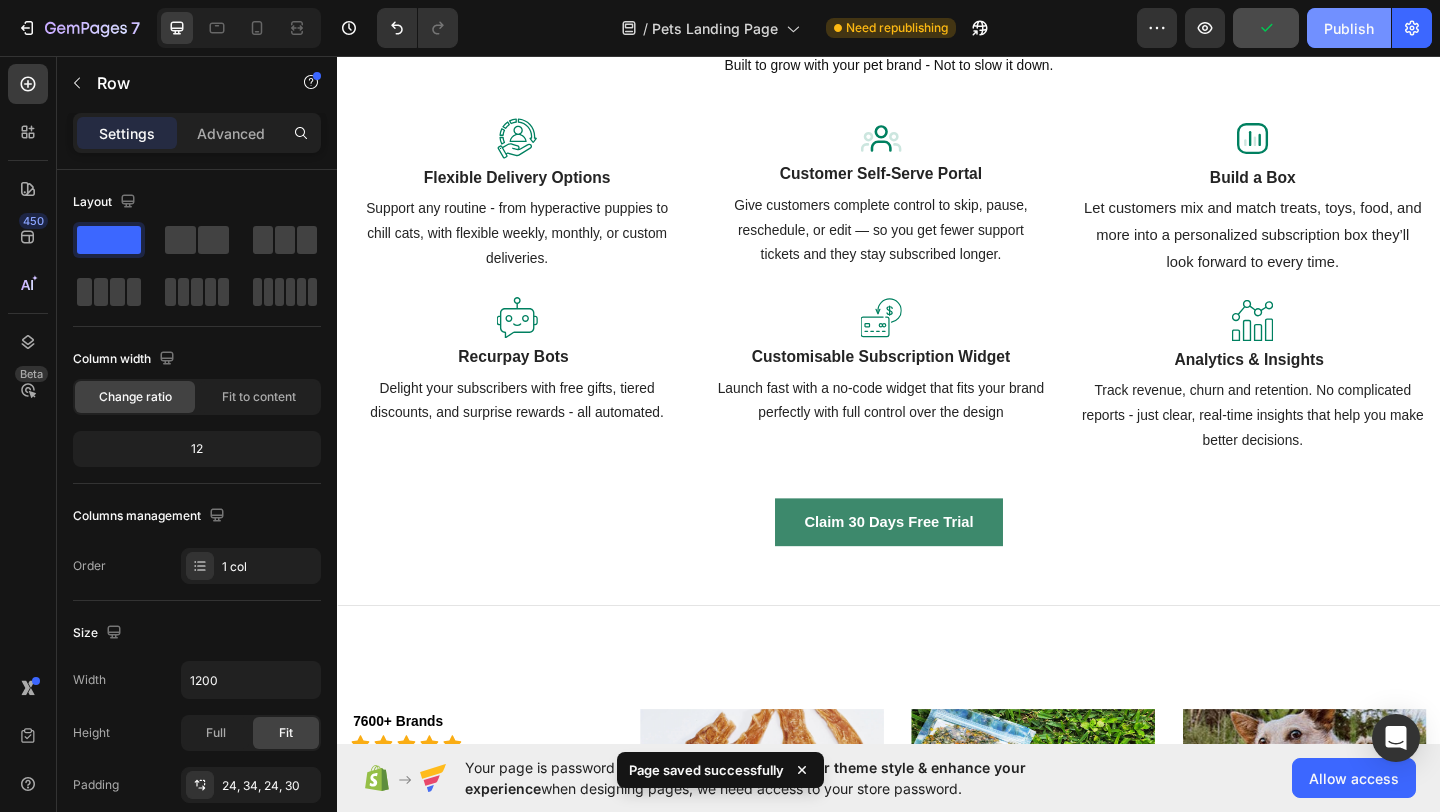 click on "Publish" at bounding box center [1349, 28] 